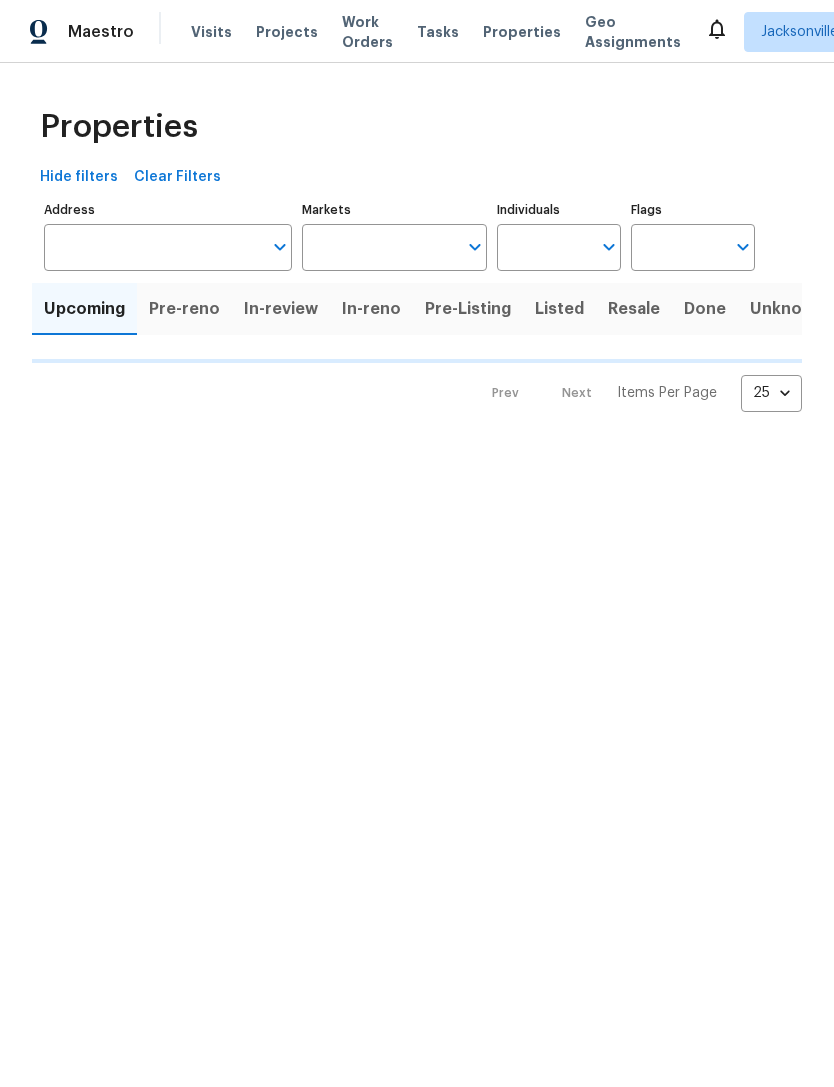 scroll, scrollTop: 0, scrollLeft: 0, axis: both 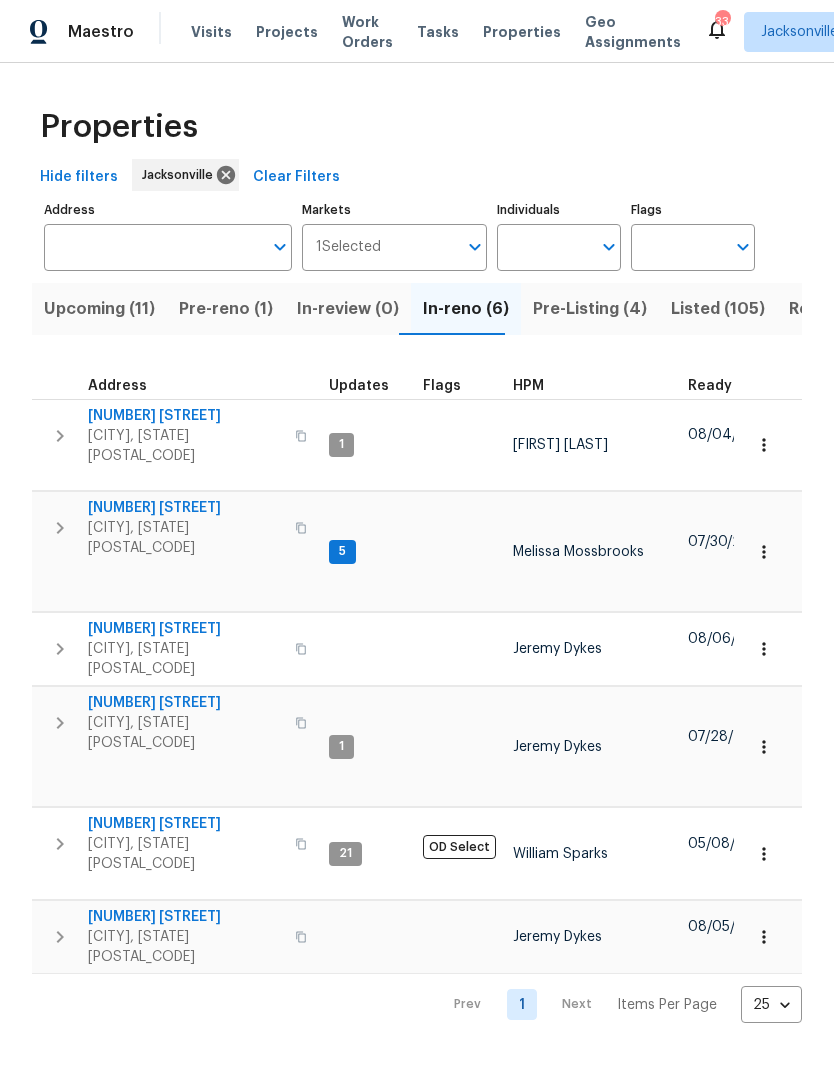 click on "Visits" at bounding box center (211, 32) 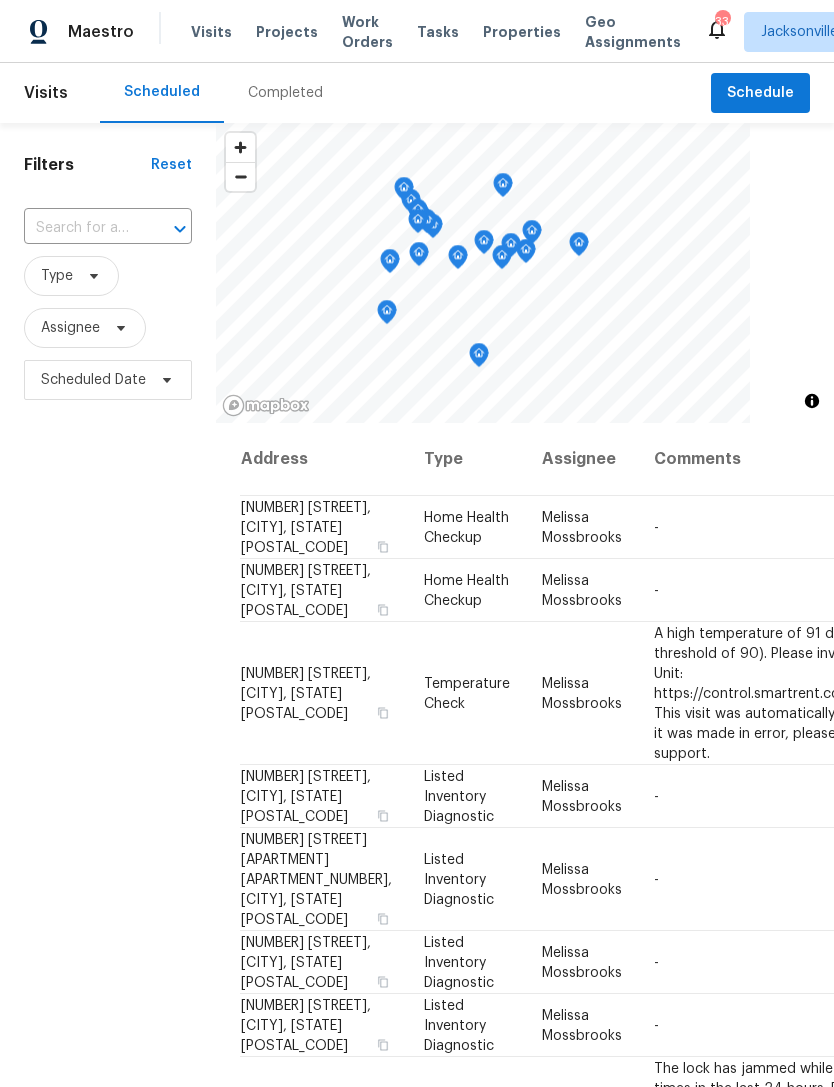 scroll, scrollTop: 0, scrollLeft: 0, axis: both 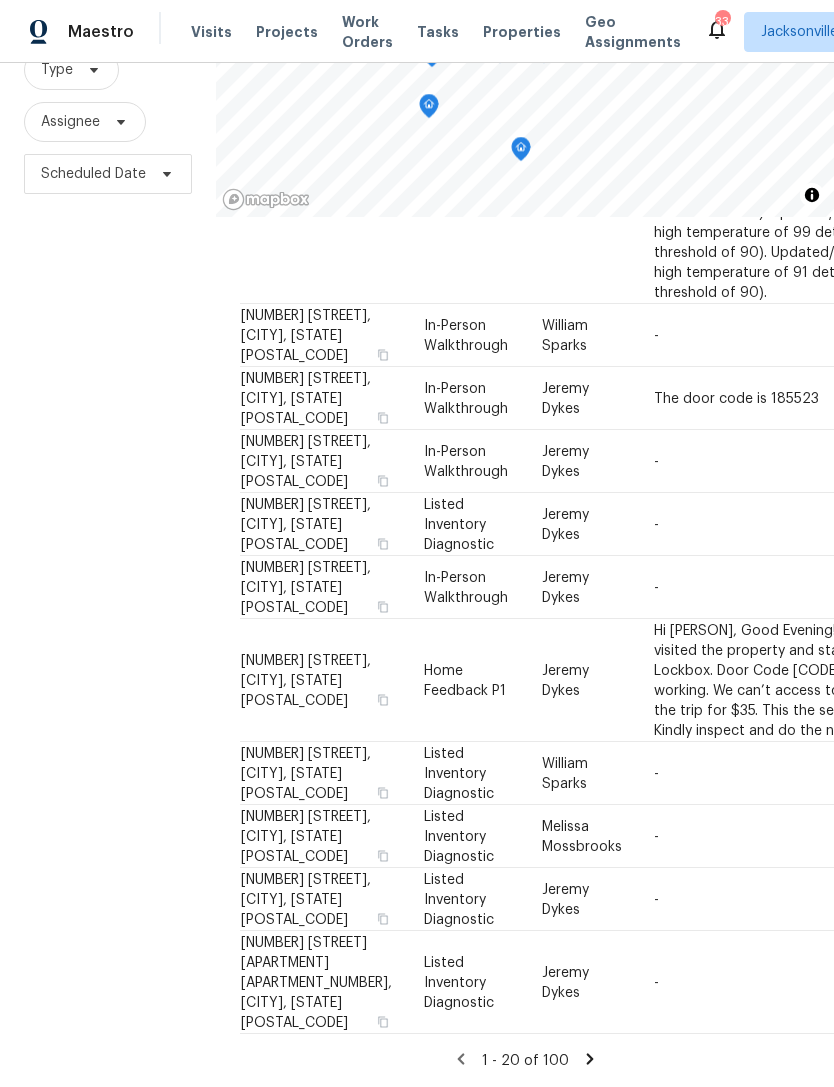 click 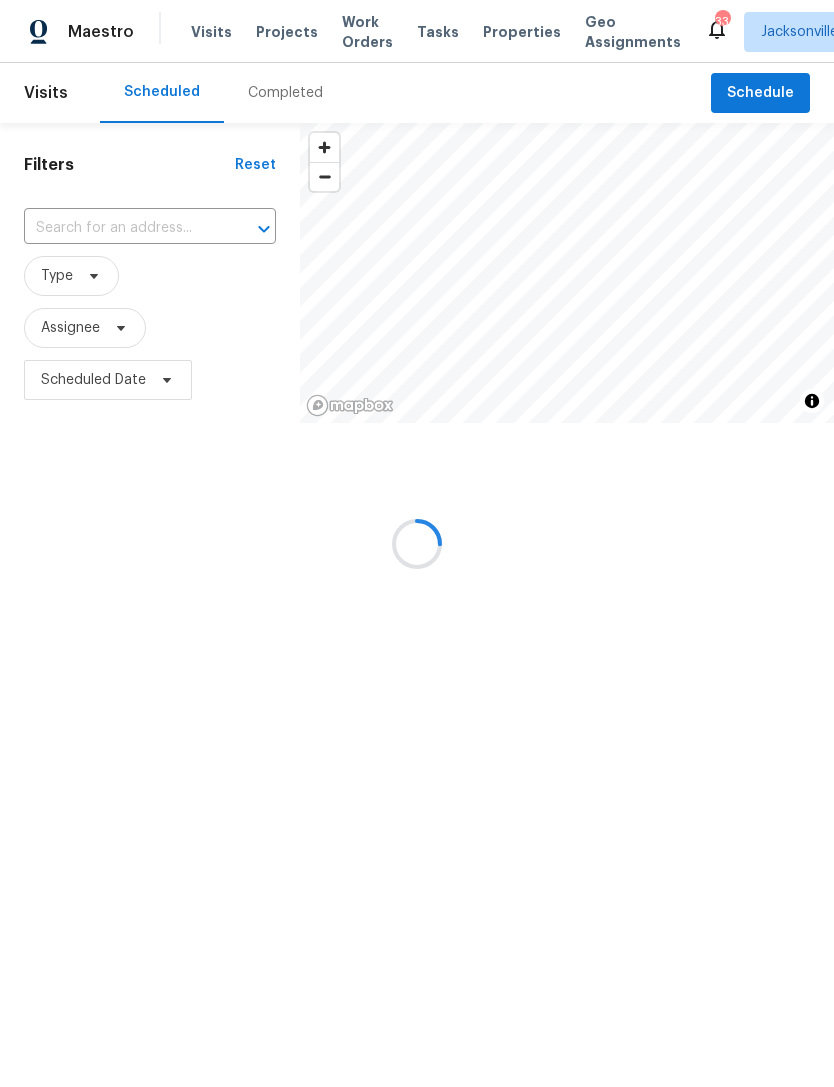 scroll, scrollTop: 0, scrollLeft: 0, axis: both 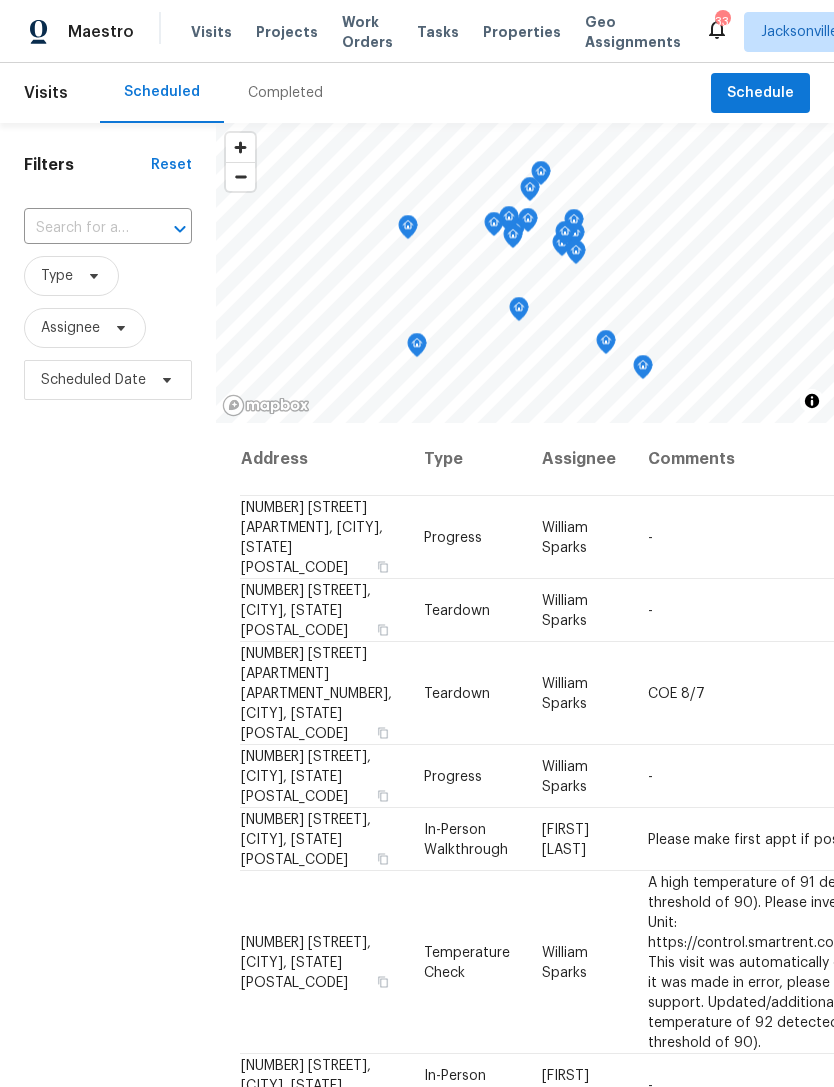 click on "Filters Reset ​ Type Assignee Scheduled Date" at bounding box center [108, 708] 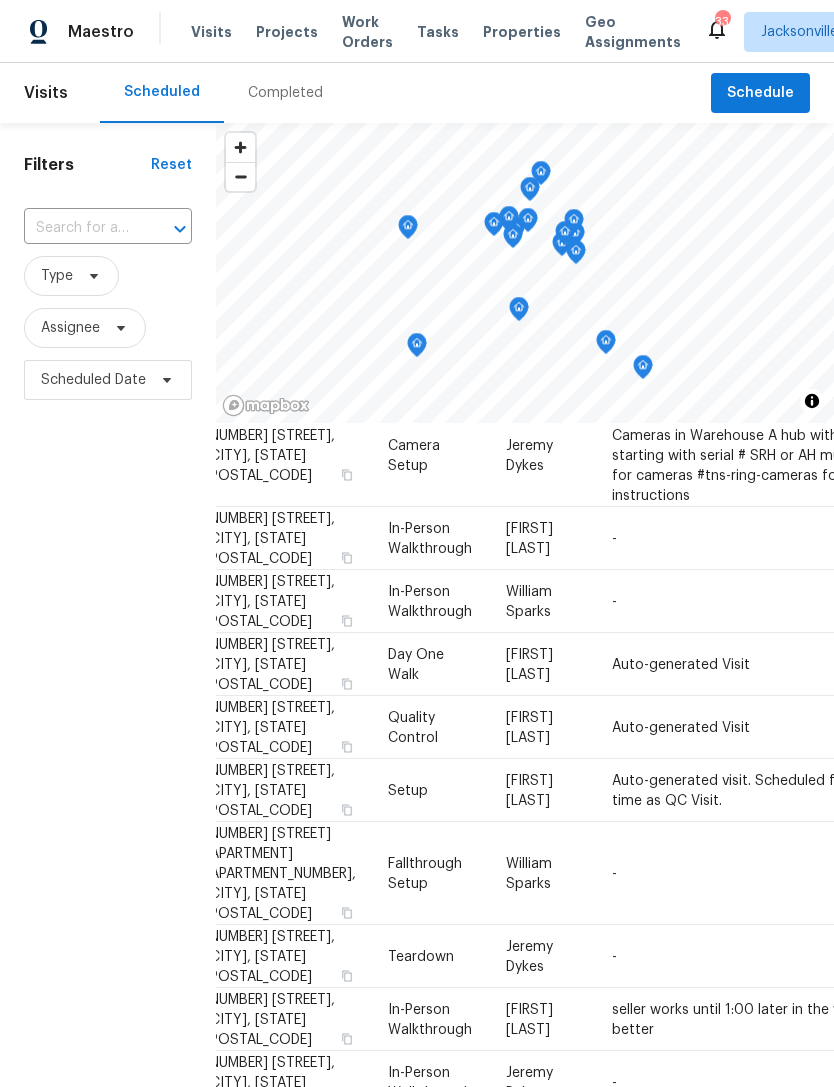scroll, scrollTop: 1253, scrollLeft: 42, axis: both 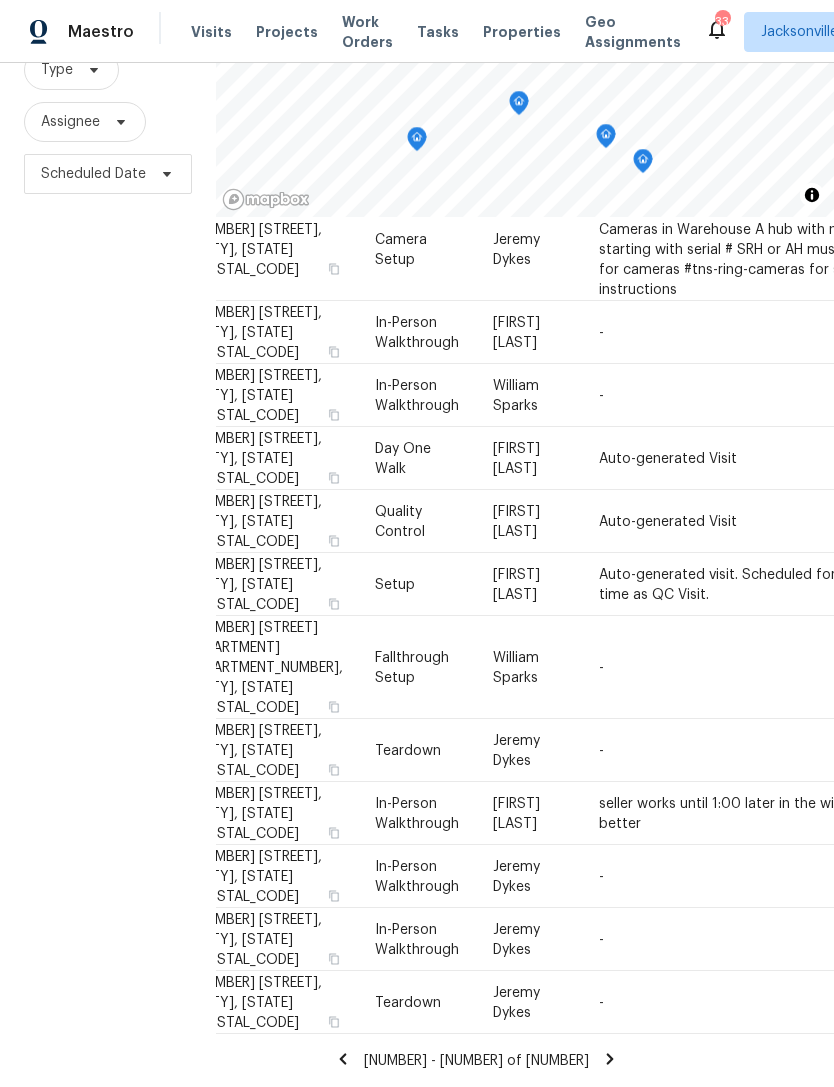 click 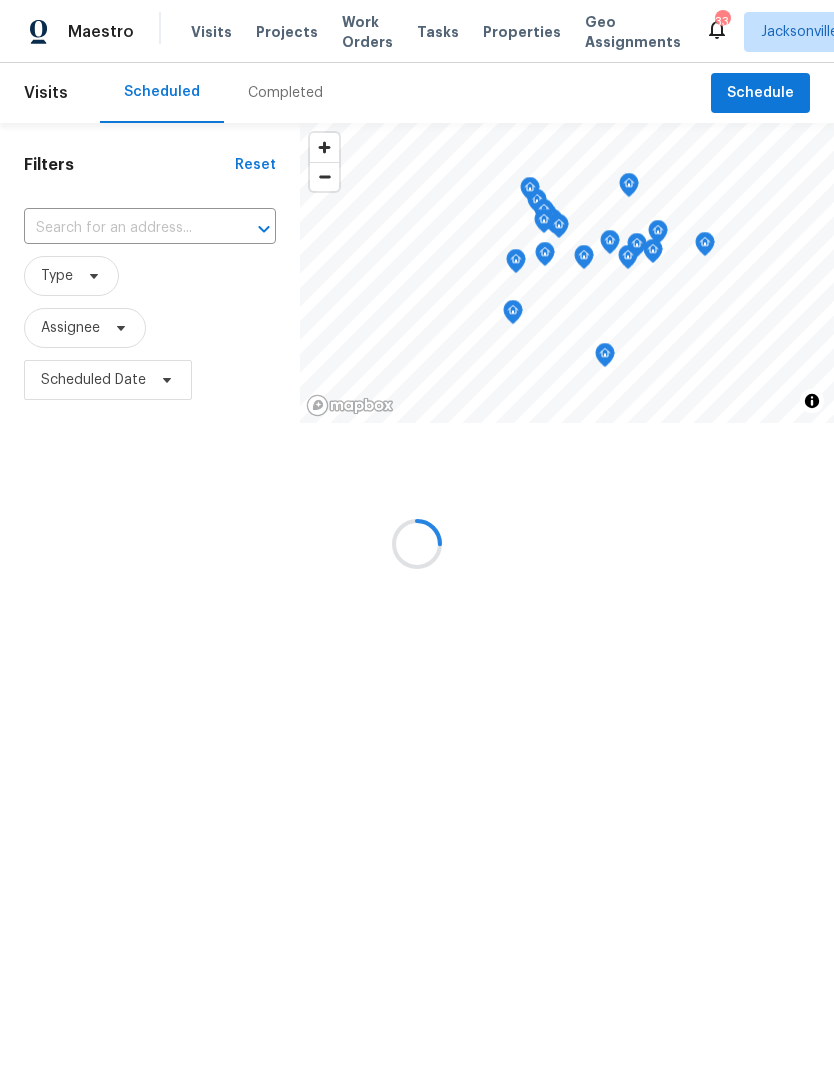 scroll, scrollTop: 0, scrollLeft: 0, axis: both 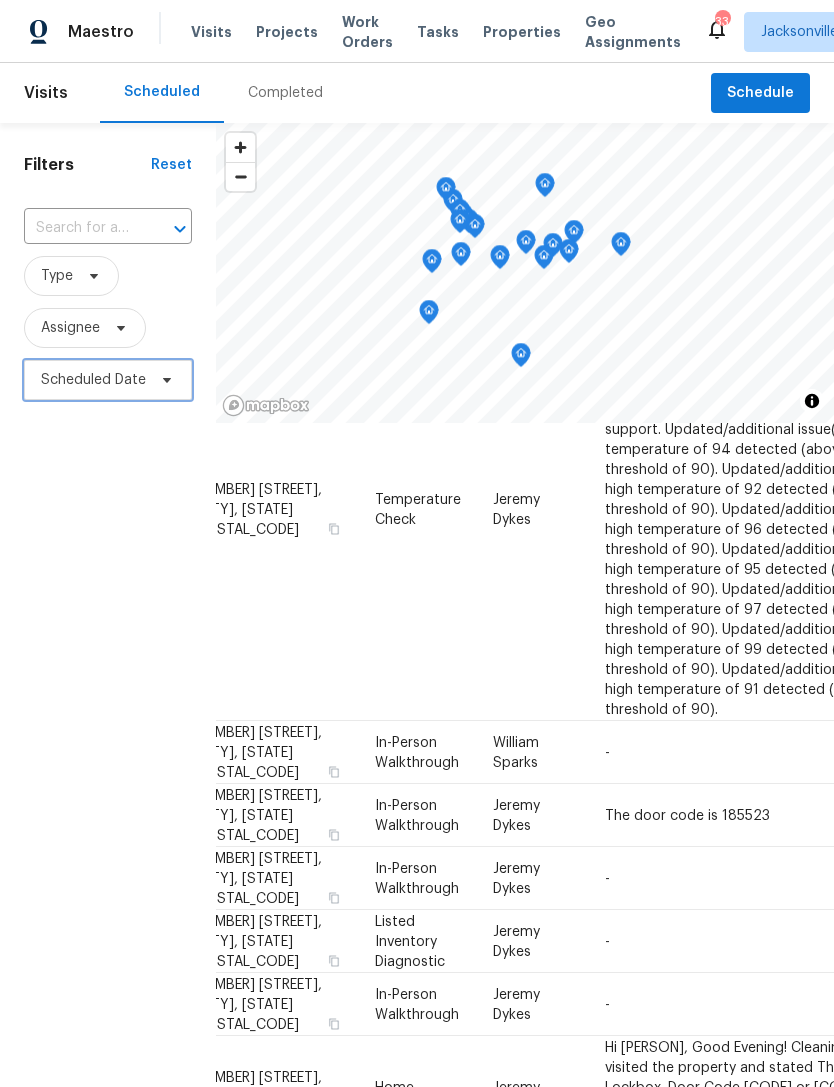 click on "Scheduled Date" at bounding box center [108, 380] 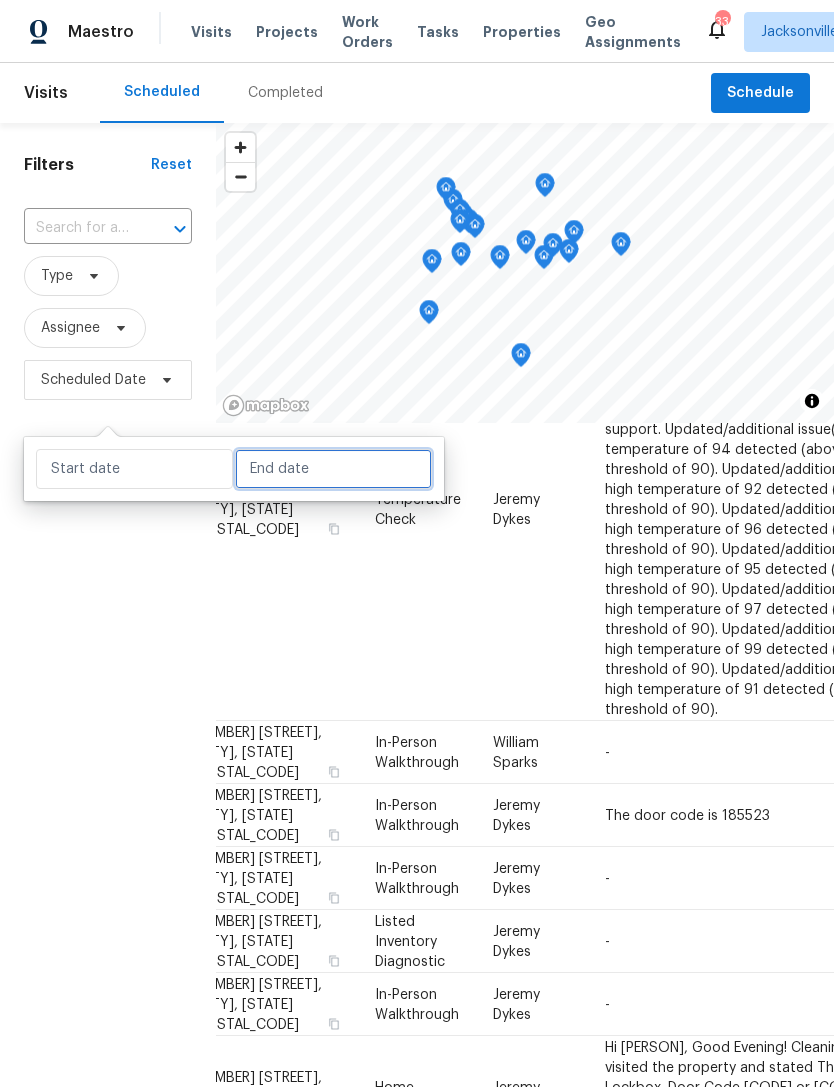 click at bounding box center [333, 469] 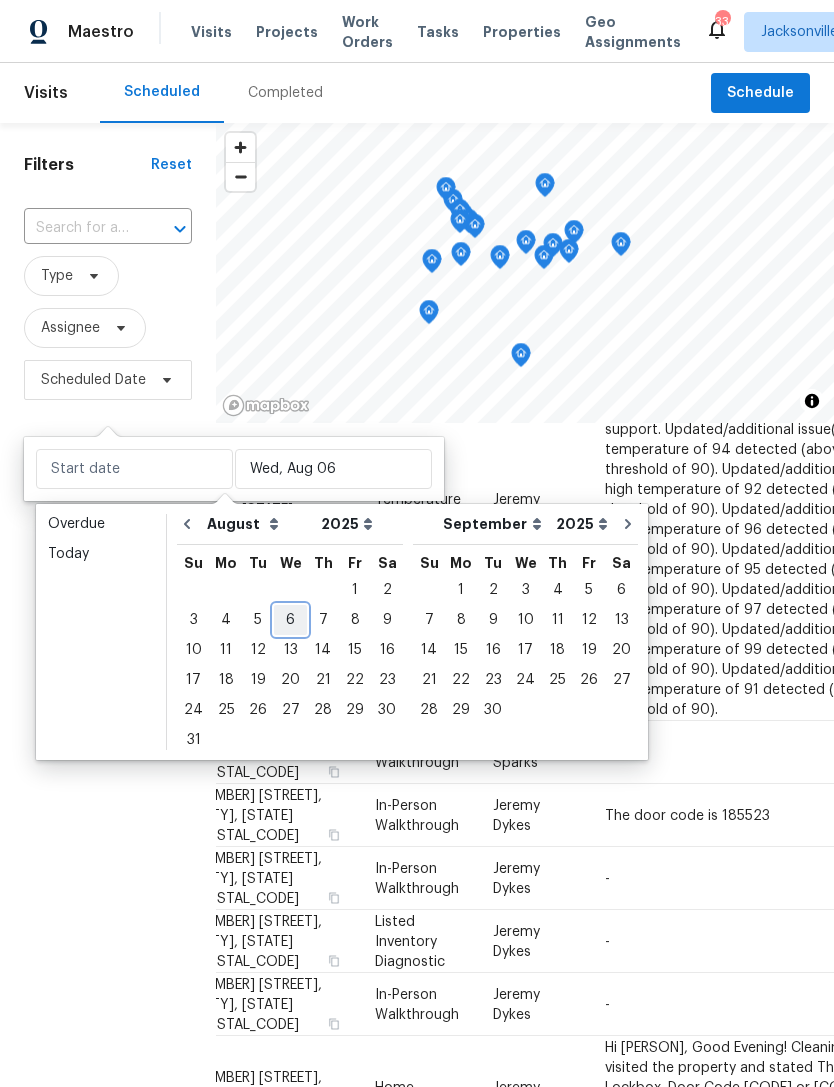 click on "6" at bounding box center [290, 620] 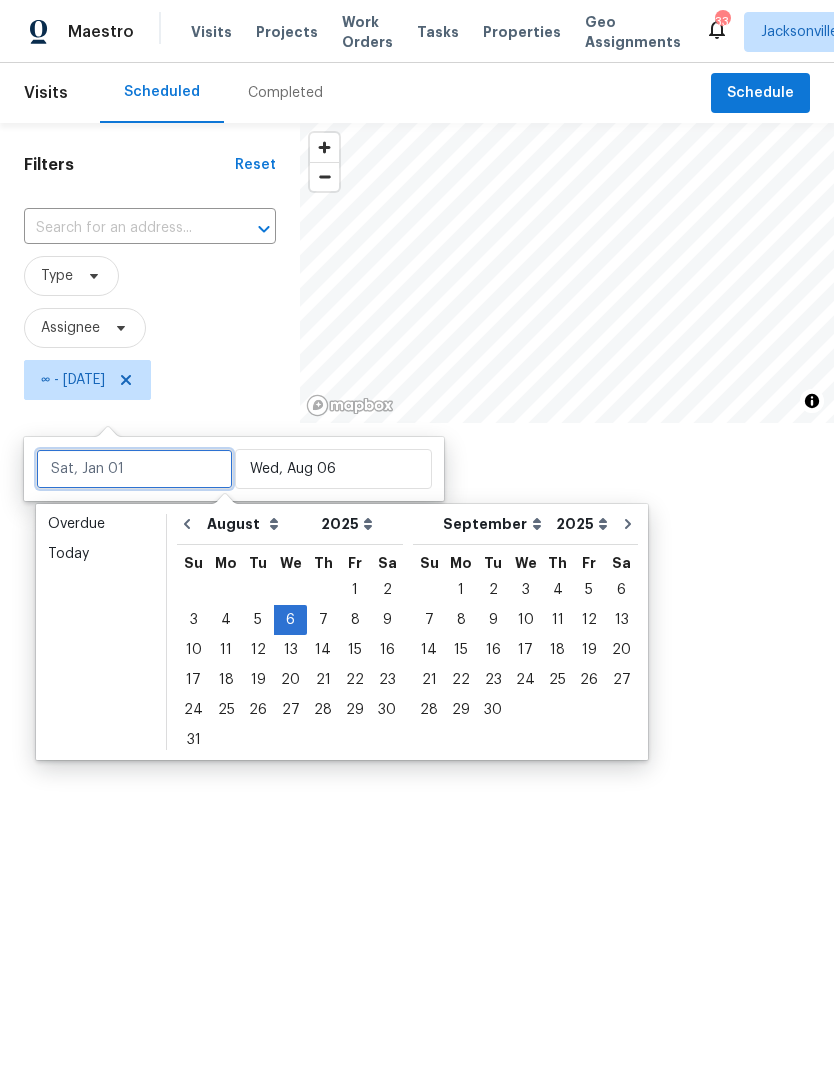 type on "Wed, Aug 06" 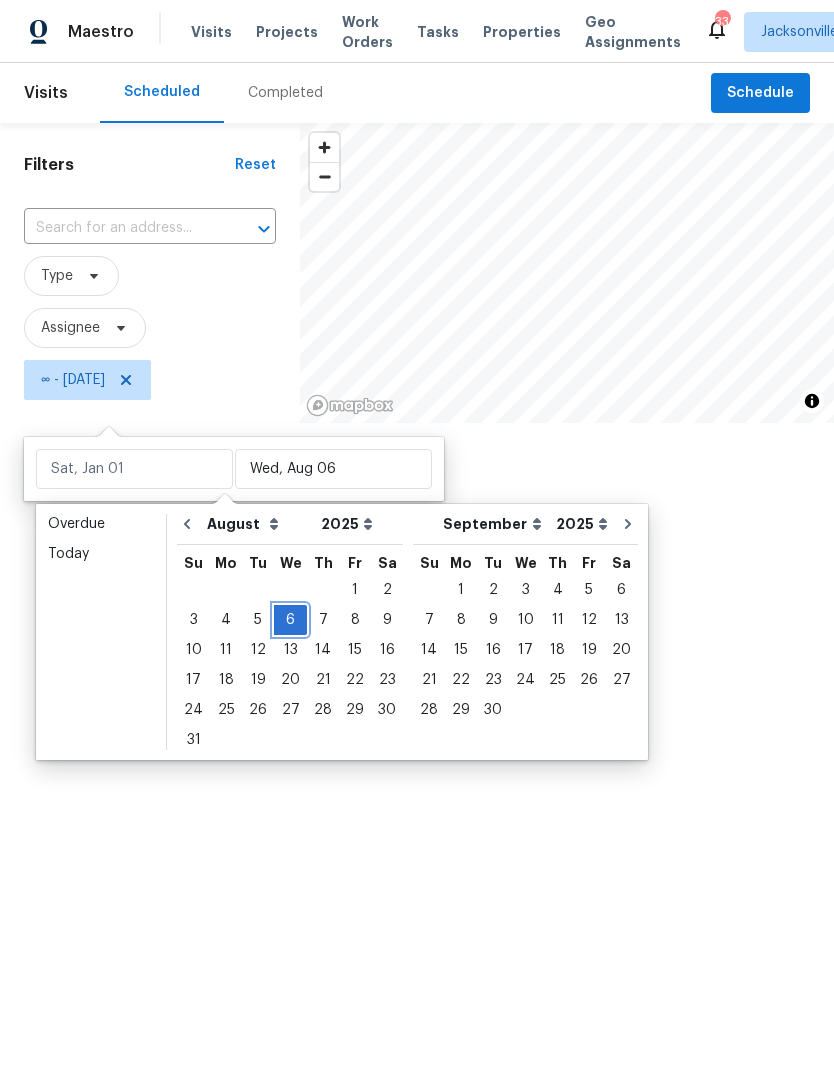 click on "6" at bounding box center (290, 620) 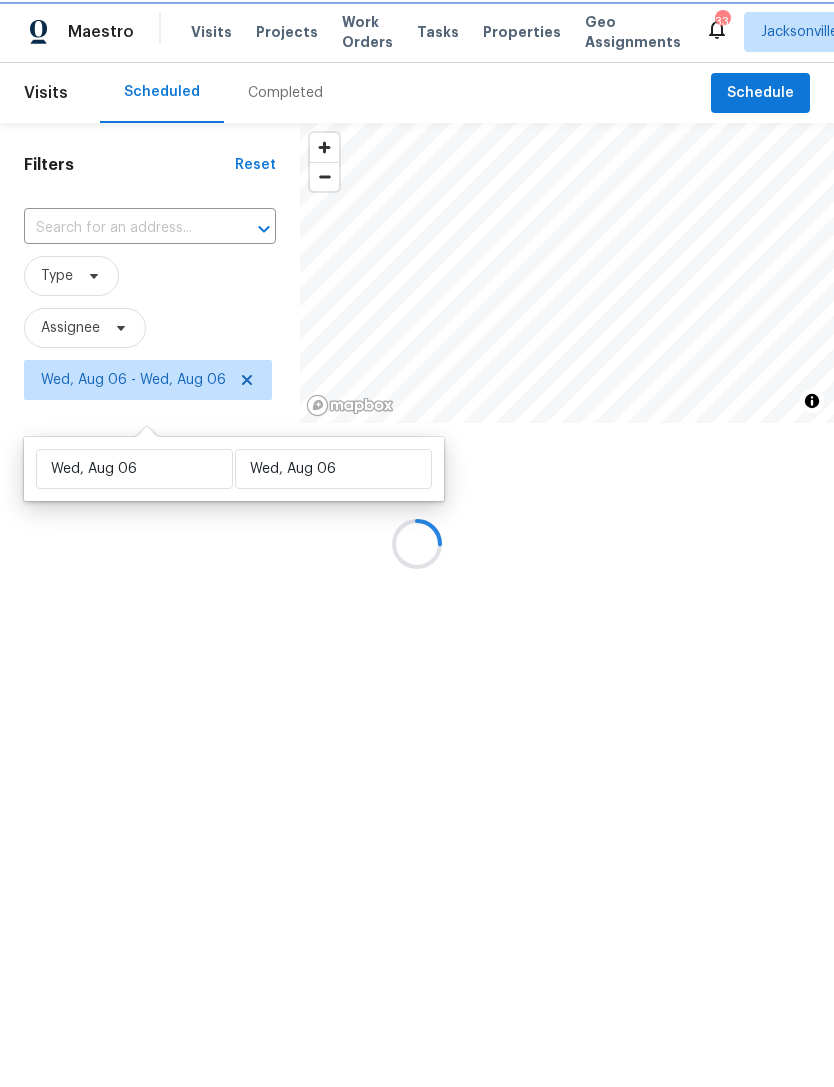 scroll, scrollTop: 850, scrollLeft: 24, axis: both 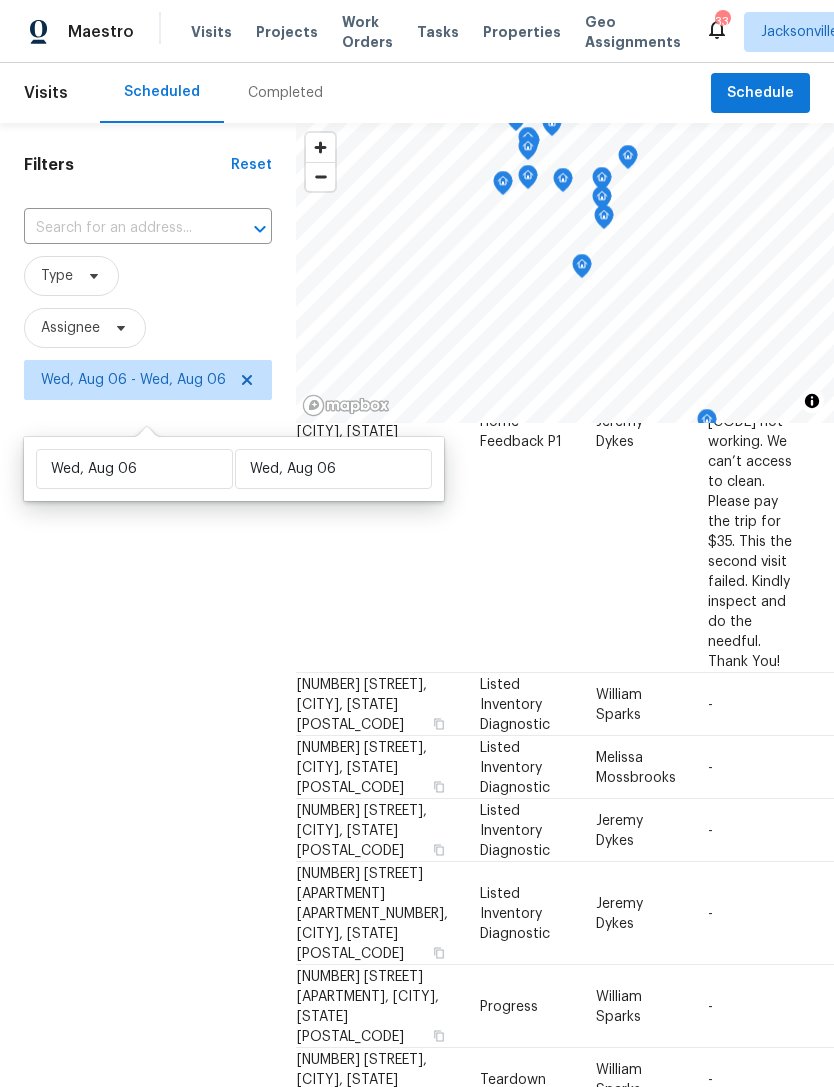 click on "Filters Reset ​ Type Assignee [DATE] - [DATE]" at bounding box center (148, 708) 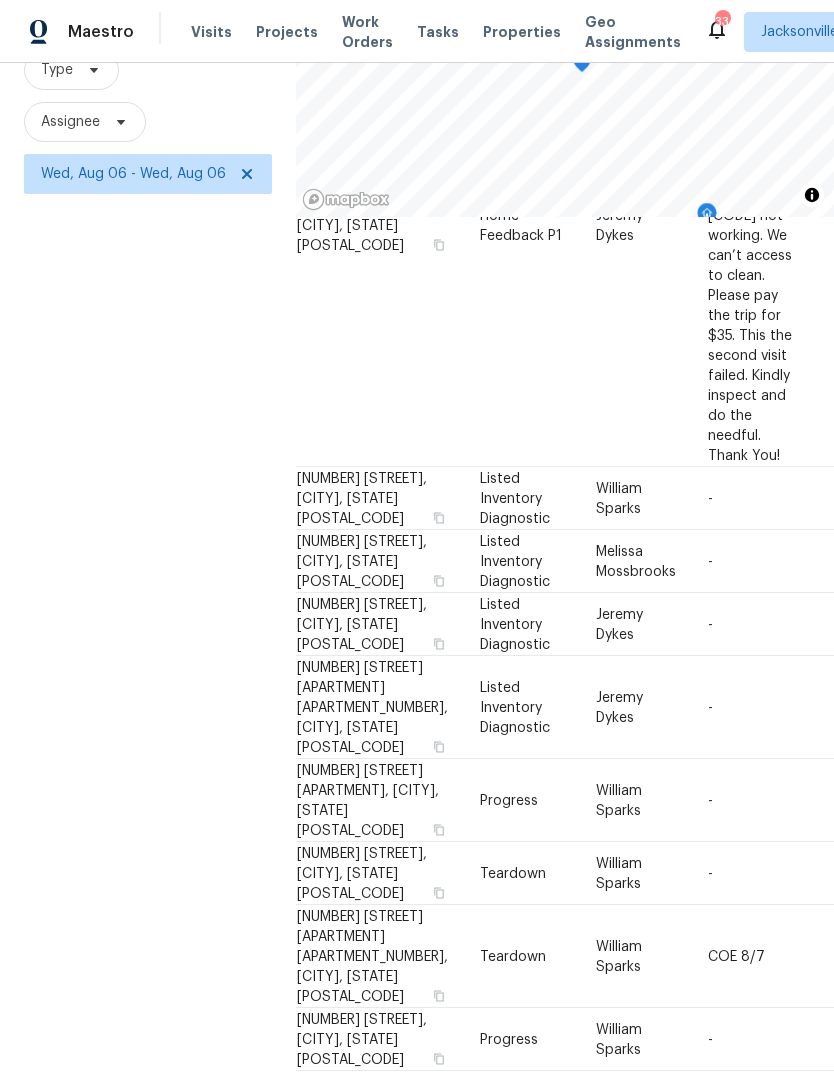 scroll, scrollTop: 213, scrollLeft: 0, axis: vertical 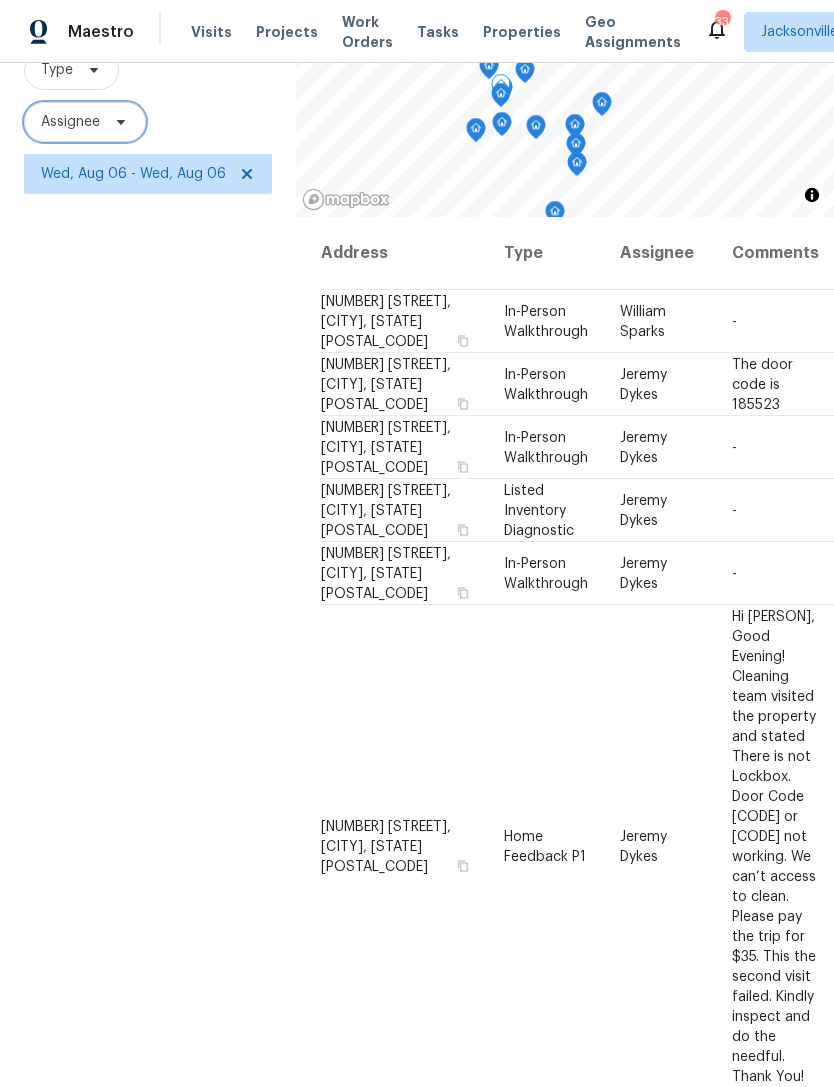 click on "Assignee" at bounding box center [85, 122] 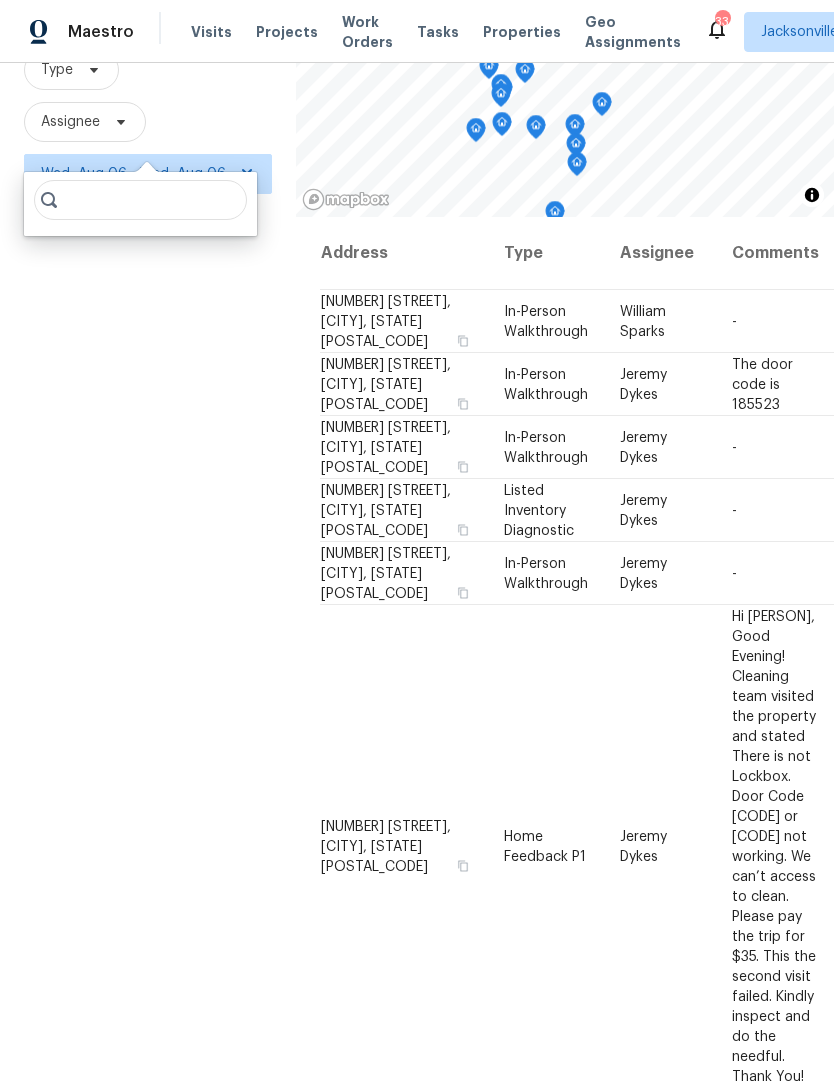 click on "Filters Reset ​ Type Assignee [DATE] - [DATE]" at bounding box center [148, 502] 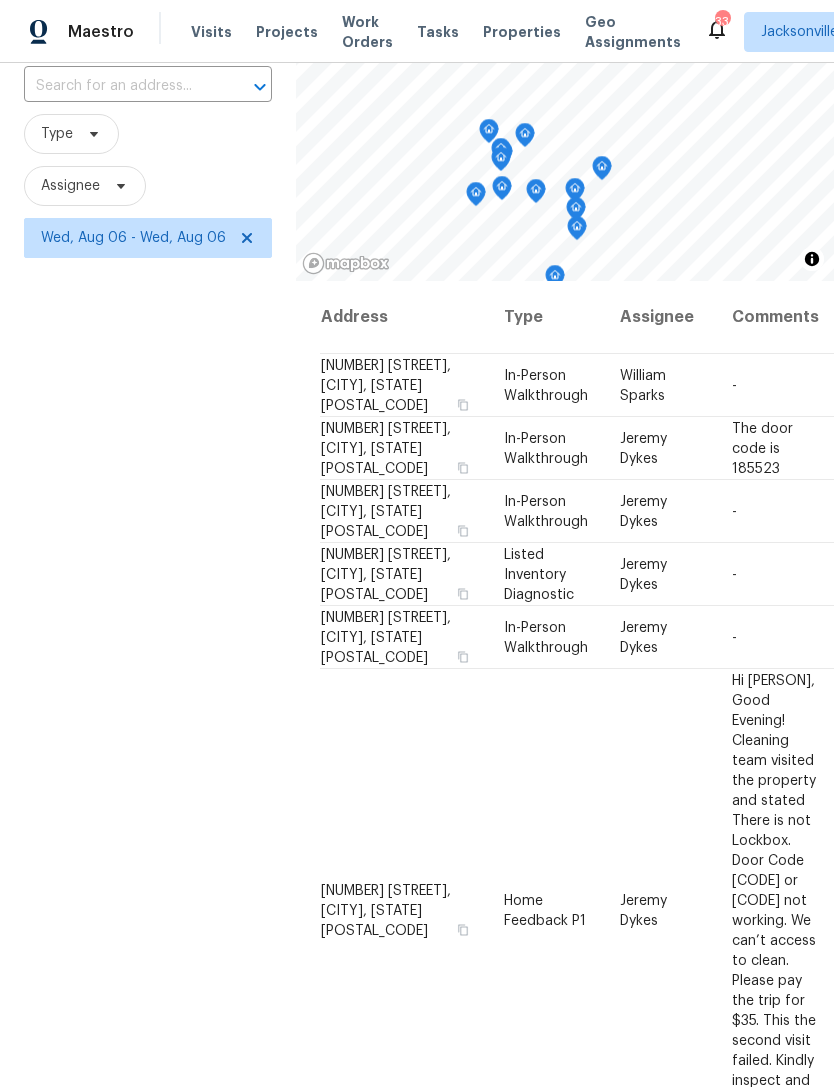 scroll, scrollTop: 137, scrollLeft: 0, axis: vertical 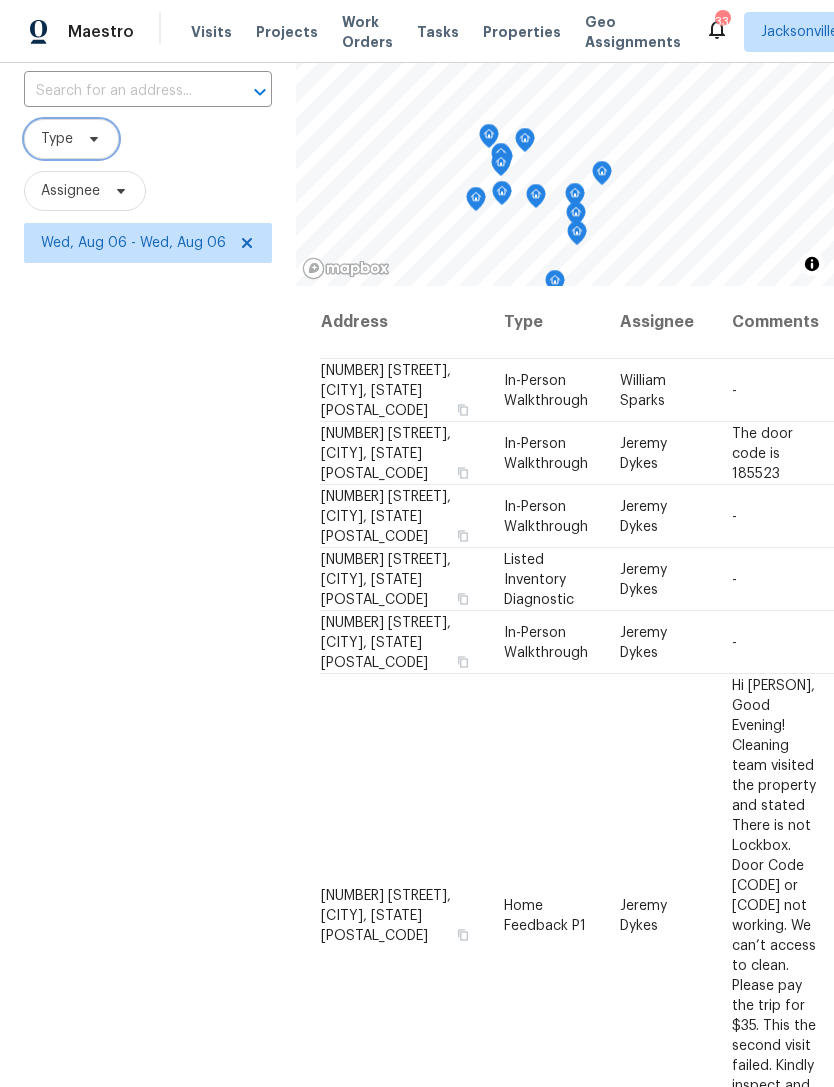 click 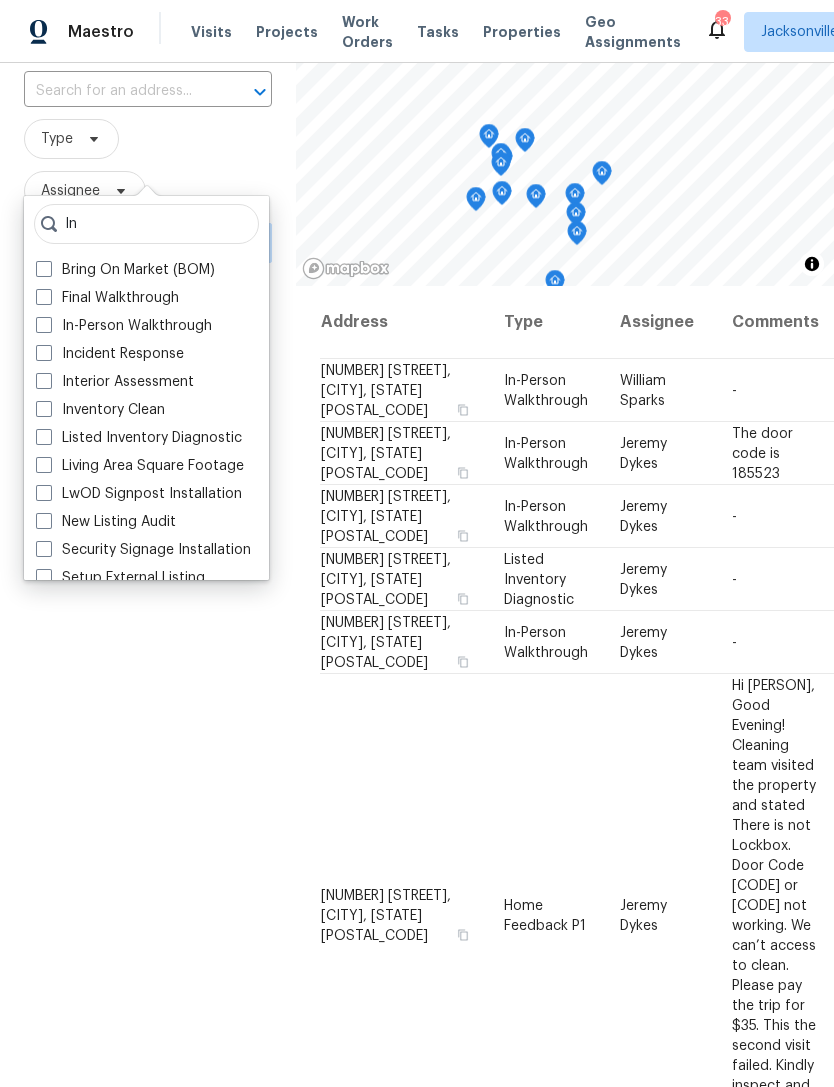 type on "In" 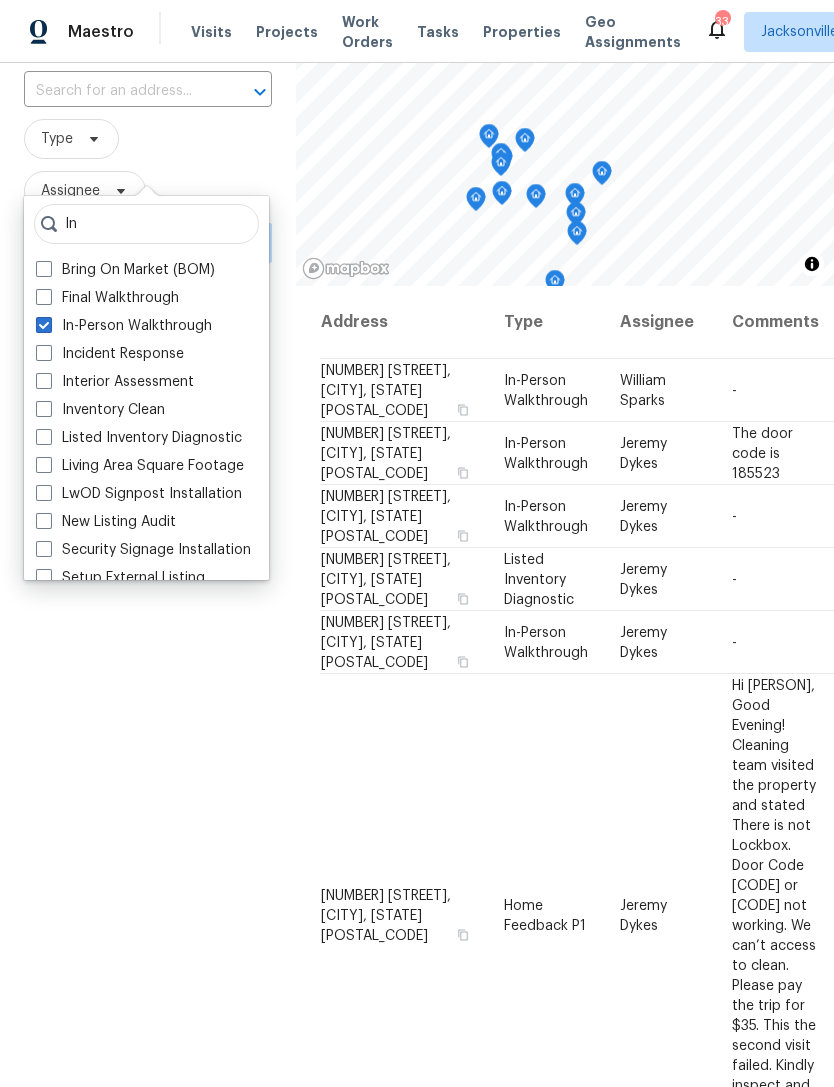 checkbox on "true" 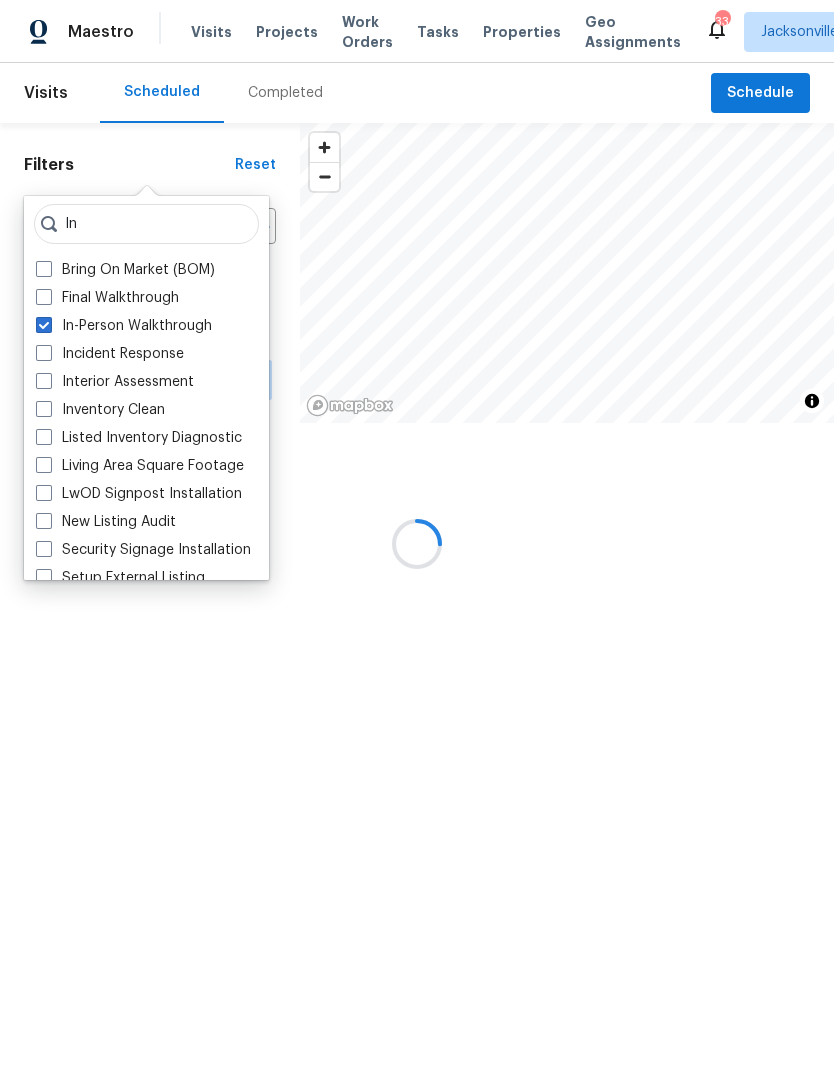 scroll, scrollTop: 0, scrollLeft: 0, axis: both 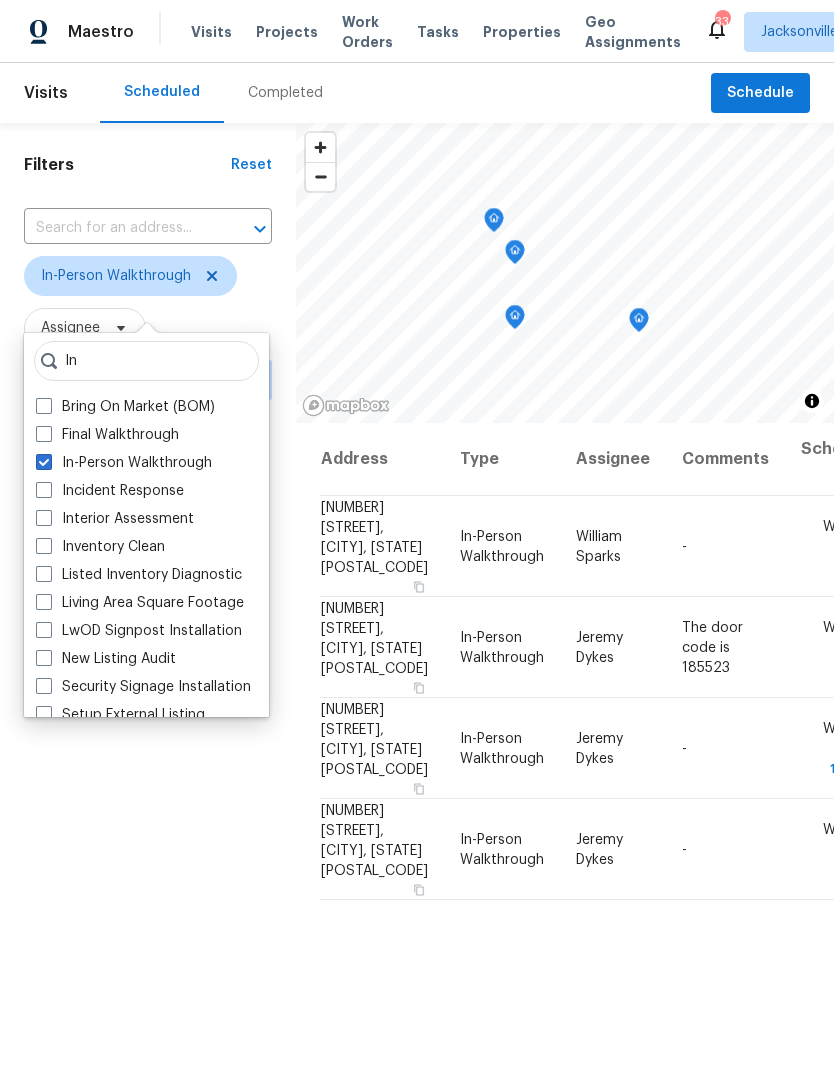 click on "Filters Reset ​ In-Person Walkthrough Assignee [DATE] - [DATE]" at bounding box center (148, 708) 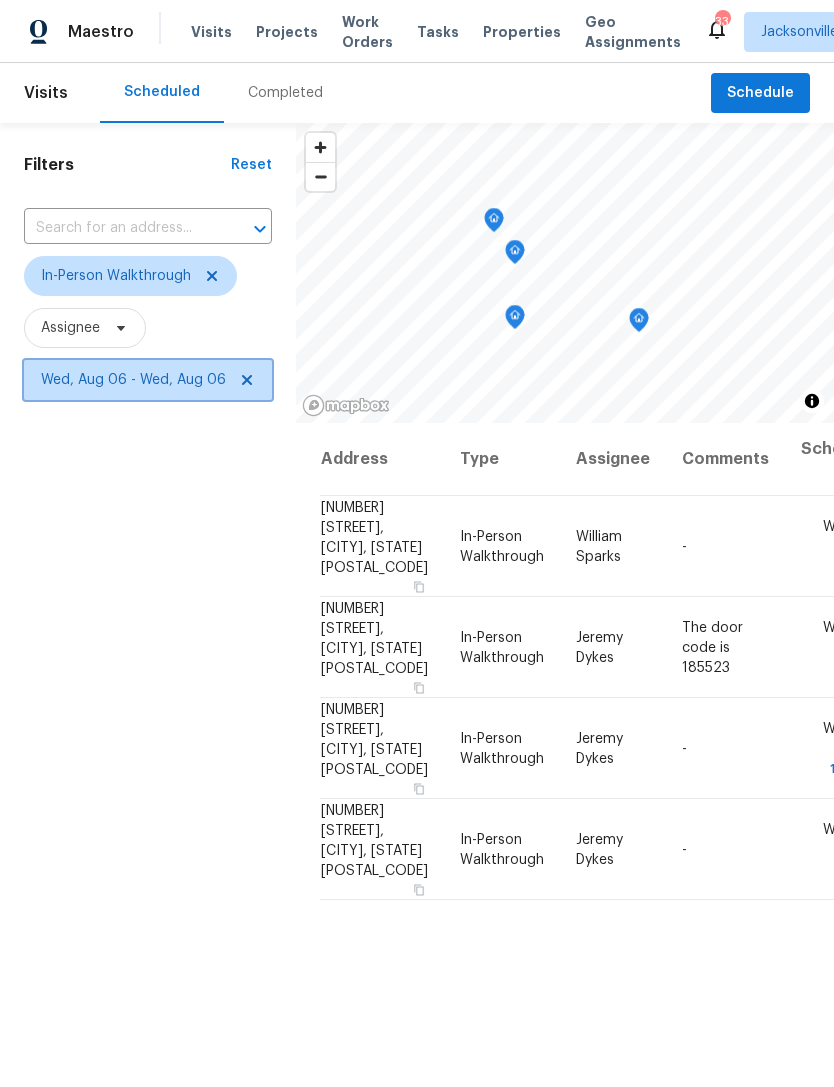 click 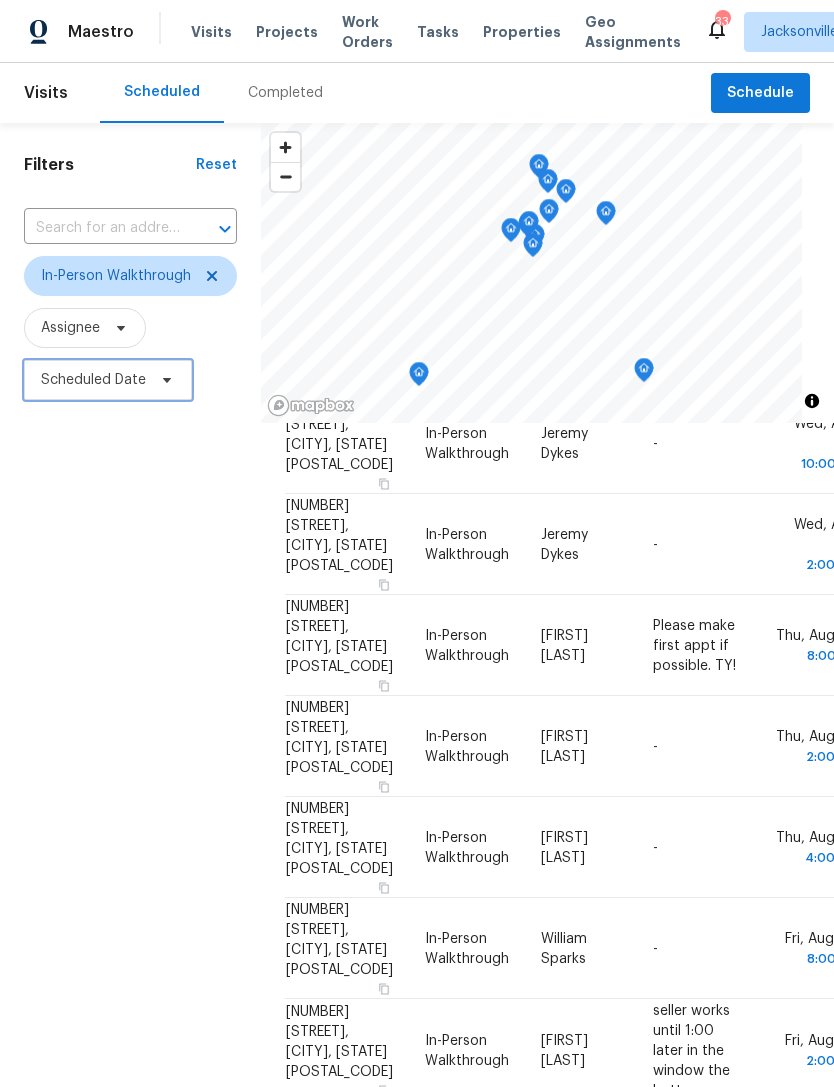 scroll, scrollTop: 304, scrollLeft: 0, axis: vertical 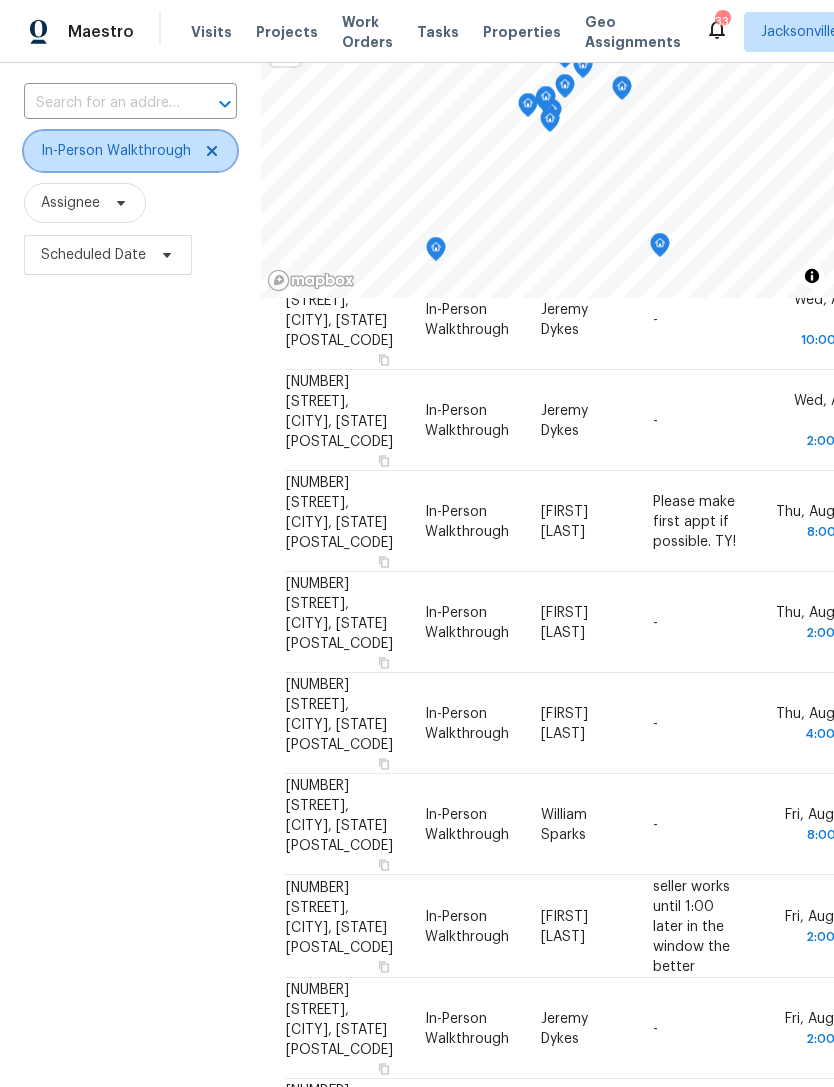 click 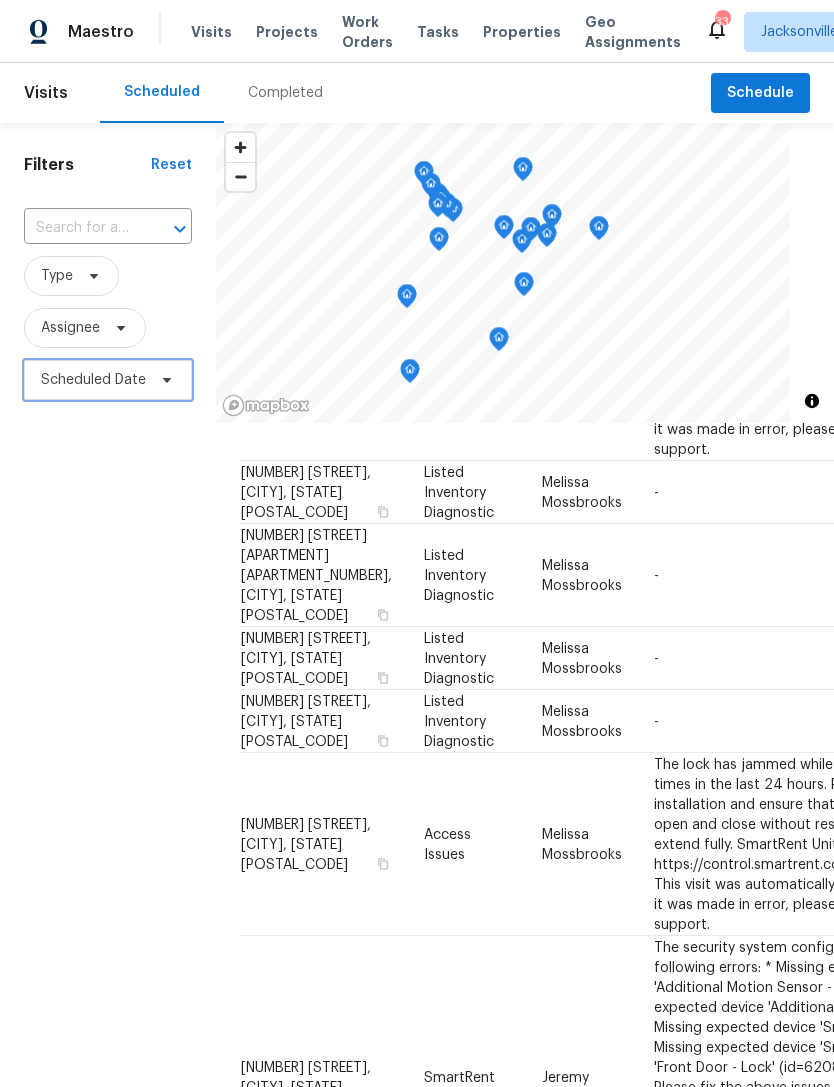 click 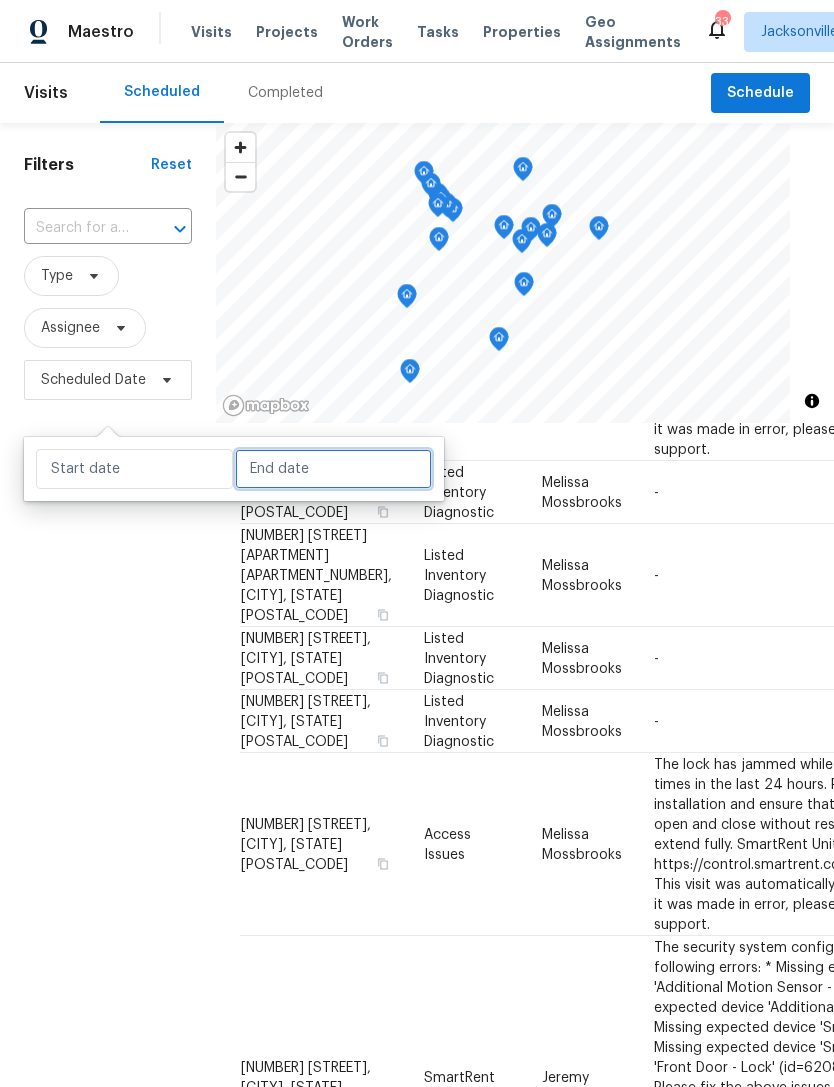click at bounding box center (333, 469) 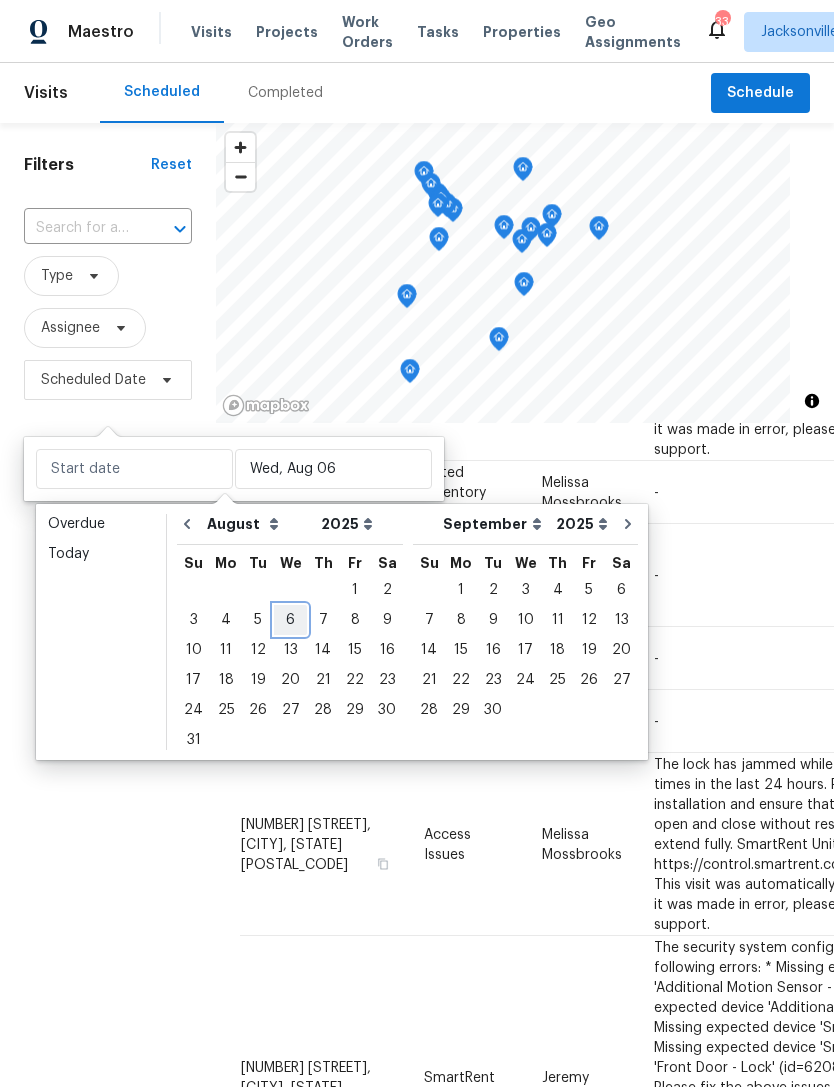 click on "6" at bounding box center [290, 620] 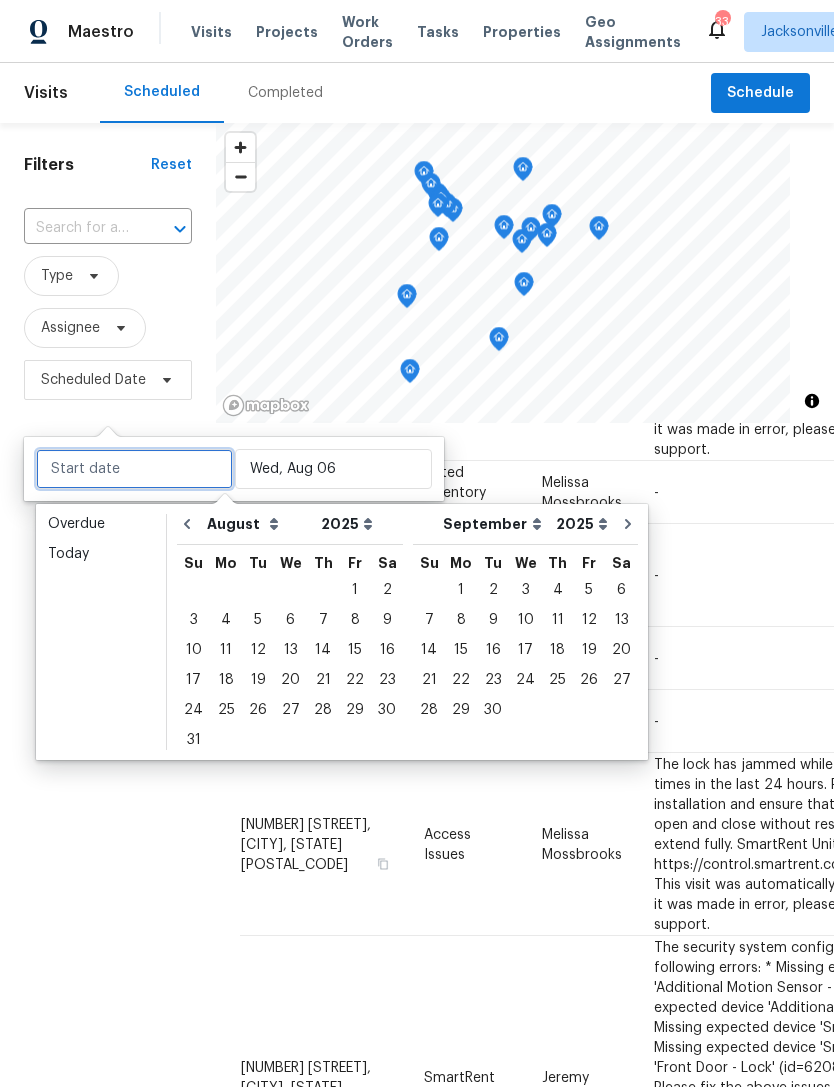 type on "Wed, Aug 06" 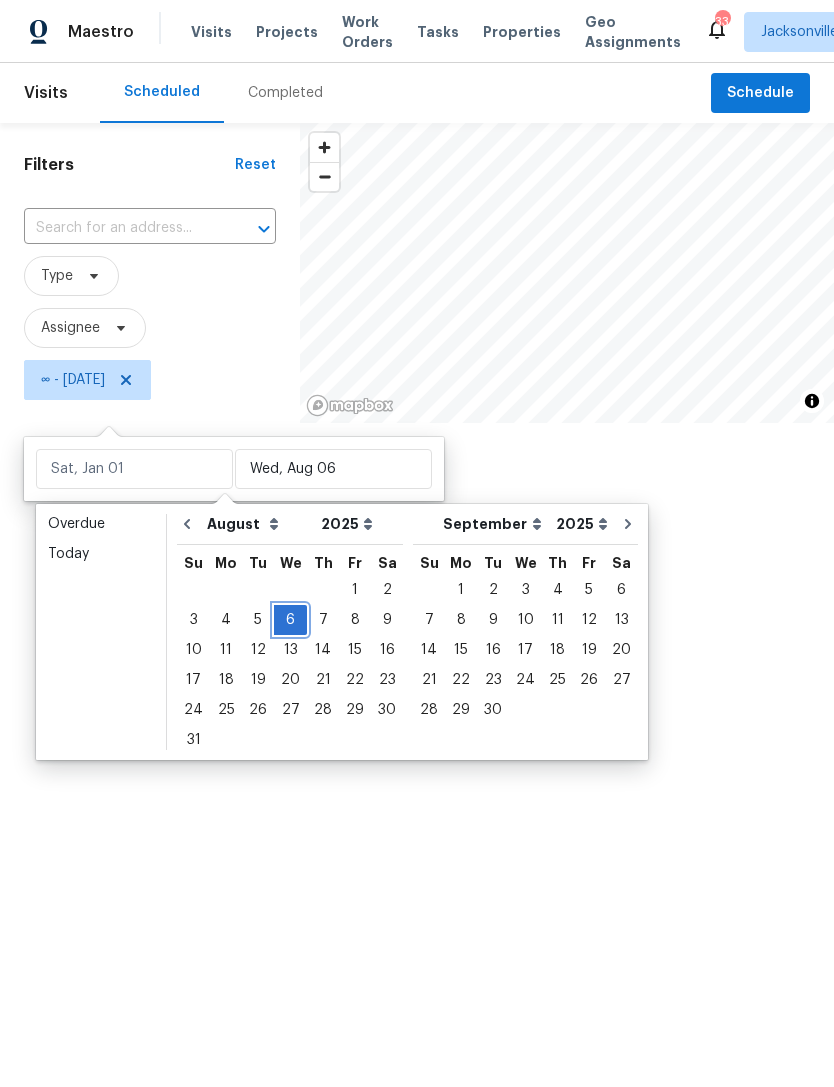 click on "6" at bounding box center [290, 620] 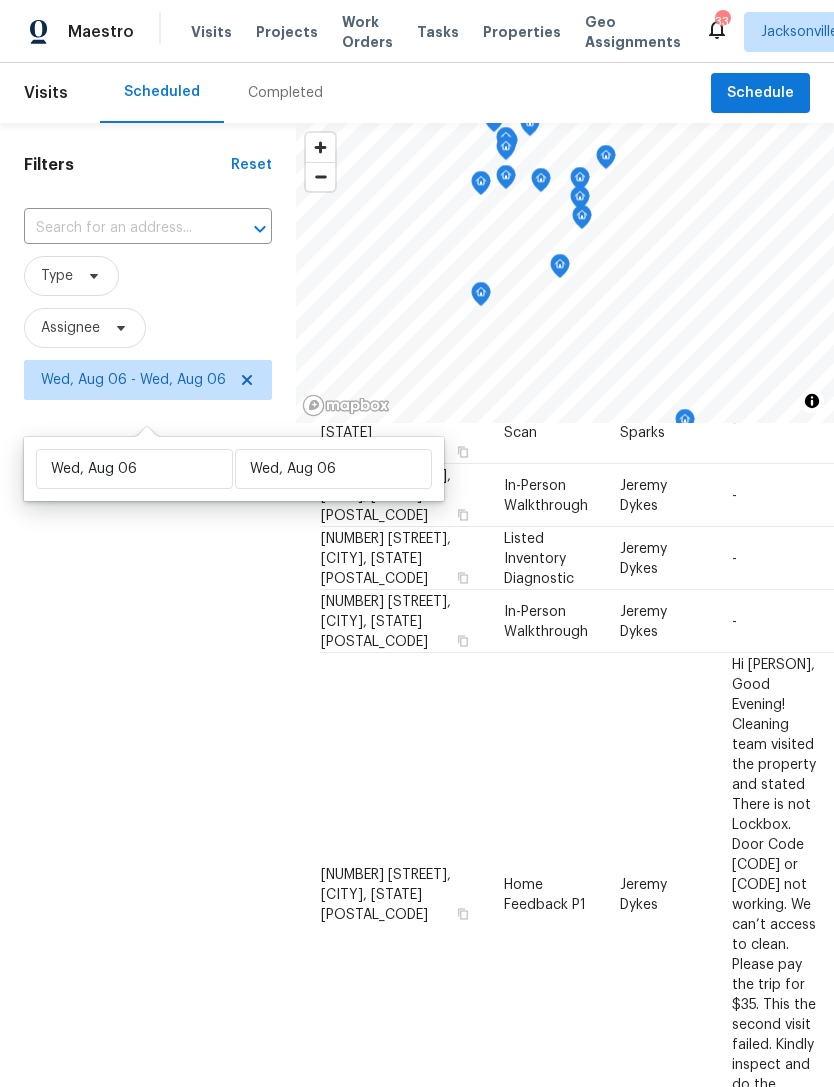 click on "Filters Reset ​ Type Assignee [DATE] - [DATE]" at bounding box center [148, 708] 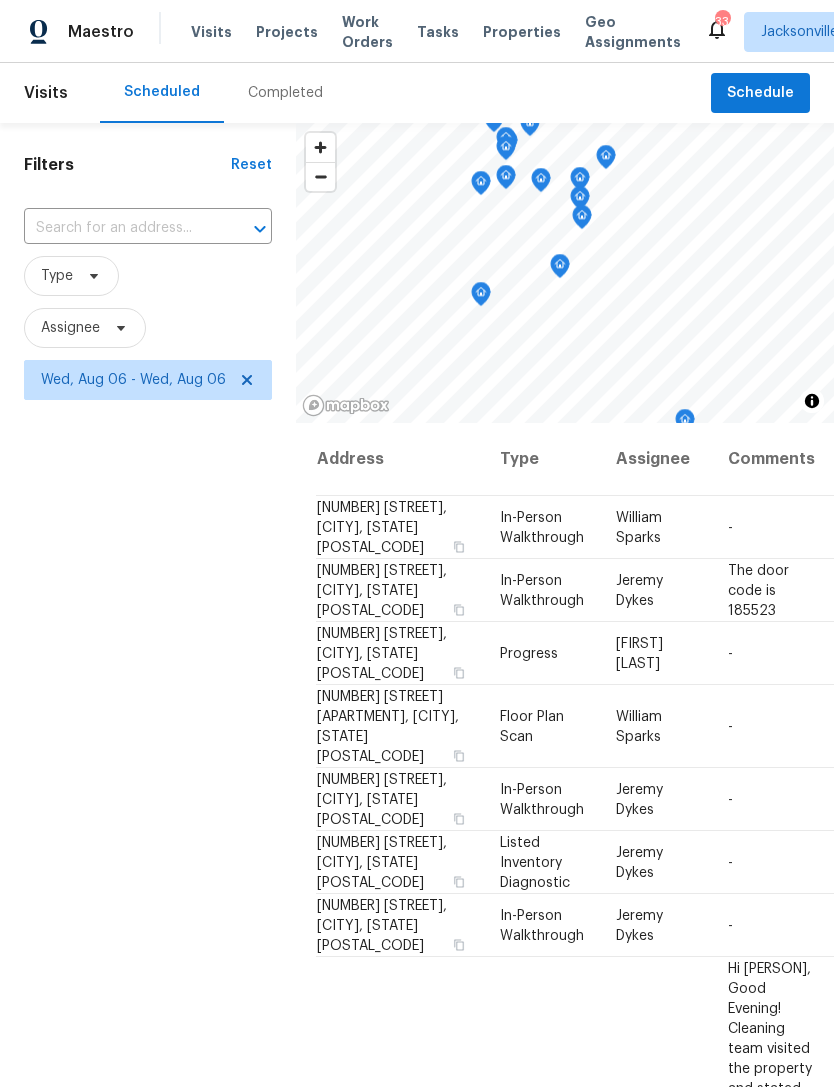 scroll, scrollTop: 0, scrollLeft: 4, axis: horizontal 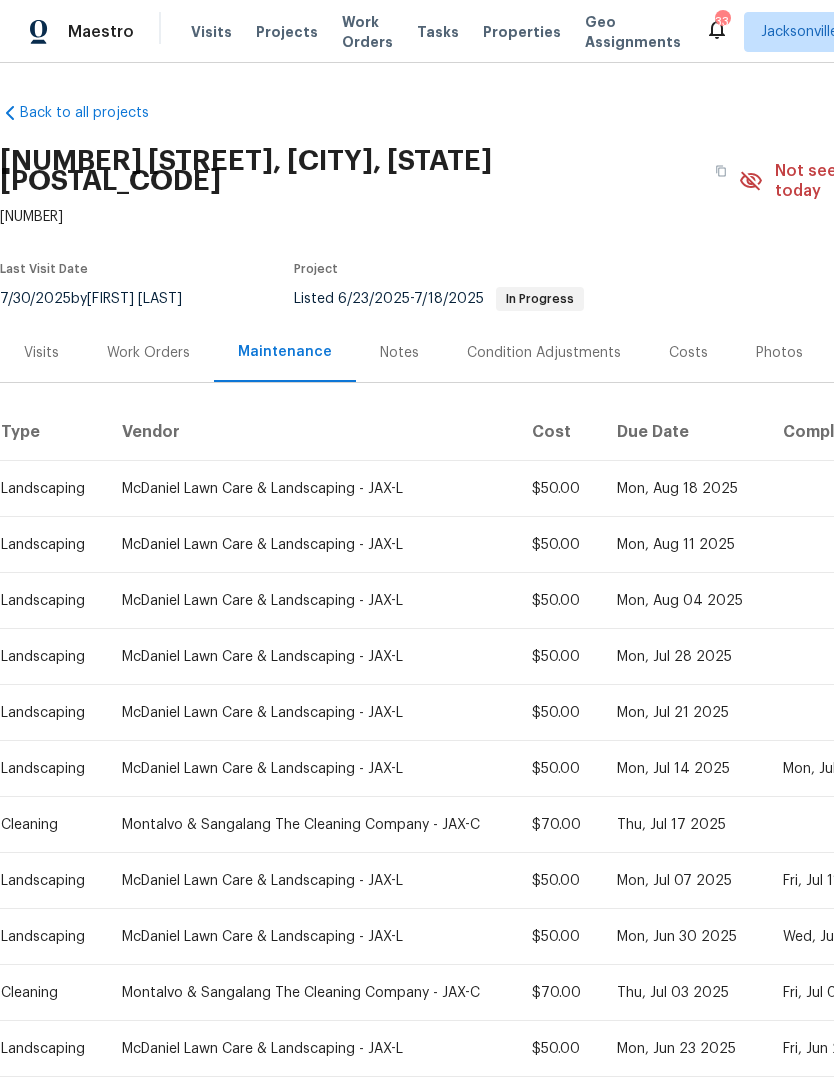 click on "Back to all projects 4360 Palmer Ave, Jacksonville, FL 32210 2 Beds | 1 Baths | Total: 975 ft² | Above Grade: 975 ft² | Basement Finished: N/A | 1946 Not seen today Mark Seen Actions Last Visit Date 7/30/2025  by  David Puente Yanes   Project Listed   6/23/2025  -  7/18/2025 In Progress Visits Work Orders Maintenance Notes Condition Adjustments Costs Photos Floor Plans Cases Type Vendor Cost Due Date Completed On Status Actions Landscaping McDaniel Lawn Care & Landscaping - JAX-L $50.00 Mon, Aug 18 2025 Pending Landscaping McDaniel Lawn Care & Landscaping - JAX-L $50.00 Mon, Aug 11 2025 Pending Landscaping McDaniel Lawn Care & Landscaping - JAX-L $50.00 Mon, Aug 04 2025 Pending Landscaping McDaniel Lawn Care & Landscaping - JAX-L $50.00 Mon, Jul 28 2025 Missed Landscaping McDaniel Lawn Care & Landscaping - JAX-L $50.00 Mon, Jul 21 2025 Missed Landscaping McDaniel Lawn Care & Landscaping - JAX-L $50.00 Mon, Jul 14 2025 Mon, Jul 21 2025 Invoiced Cleaning Montalvo & Sangalang The Cleaning Company - JAX-C" at bounding box center (565, 995) 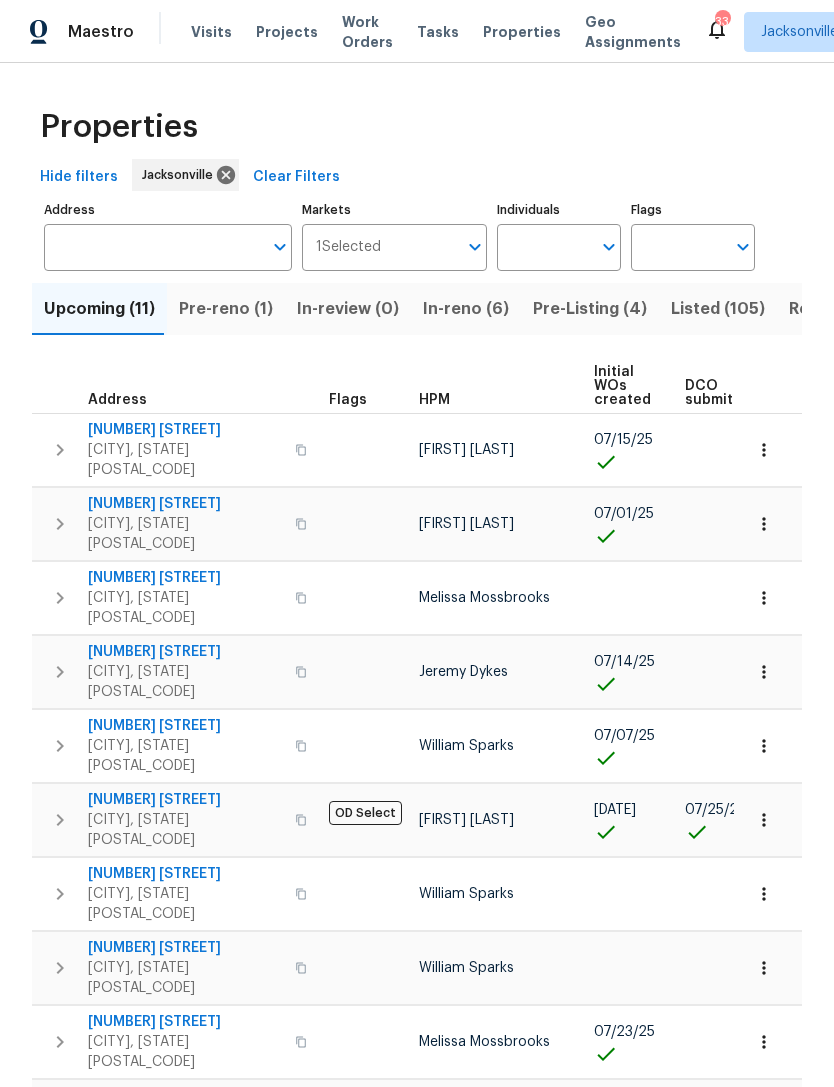 click on "In-reno (6)" at bounding box center [466, 309] 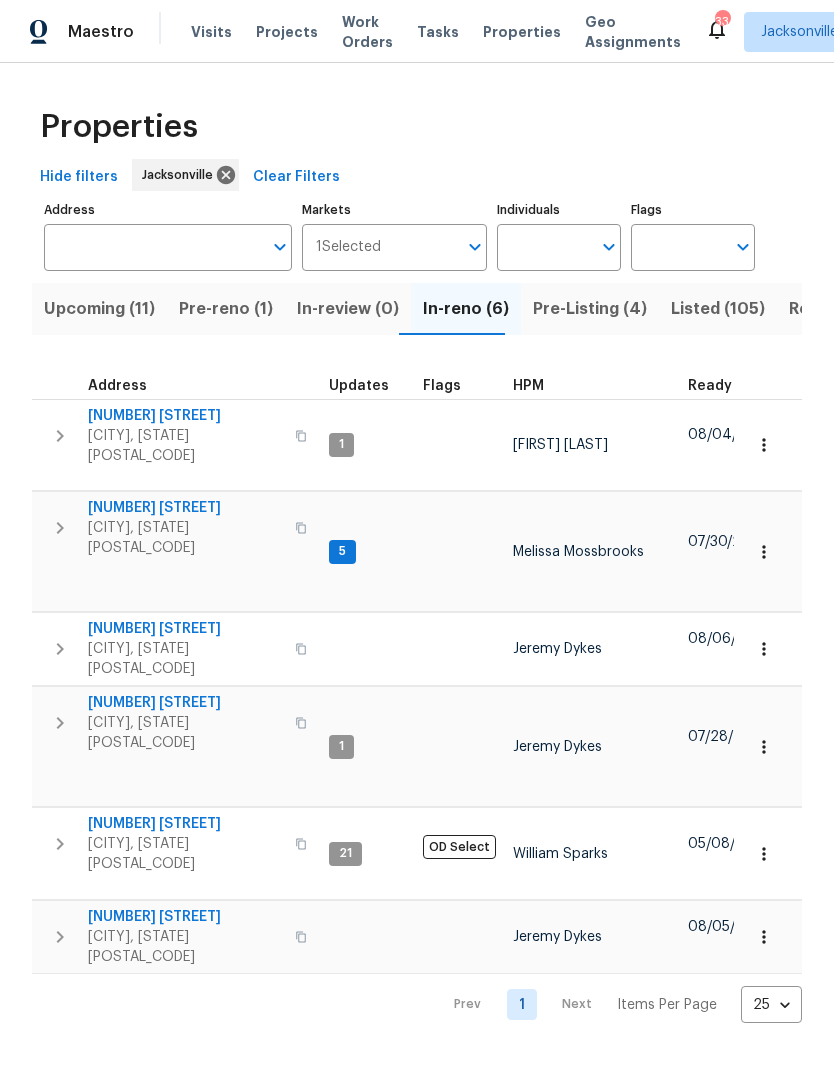 click on "[NUMBER] [STREET]" at bounding box center [185, 416] 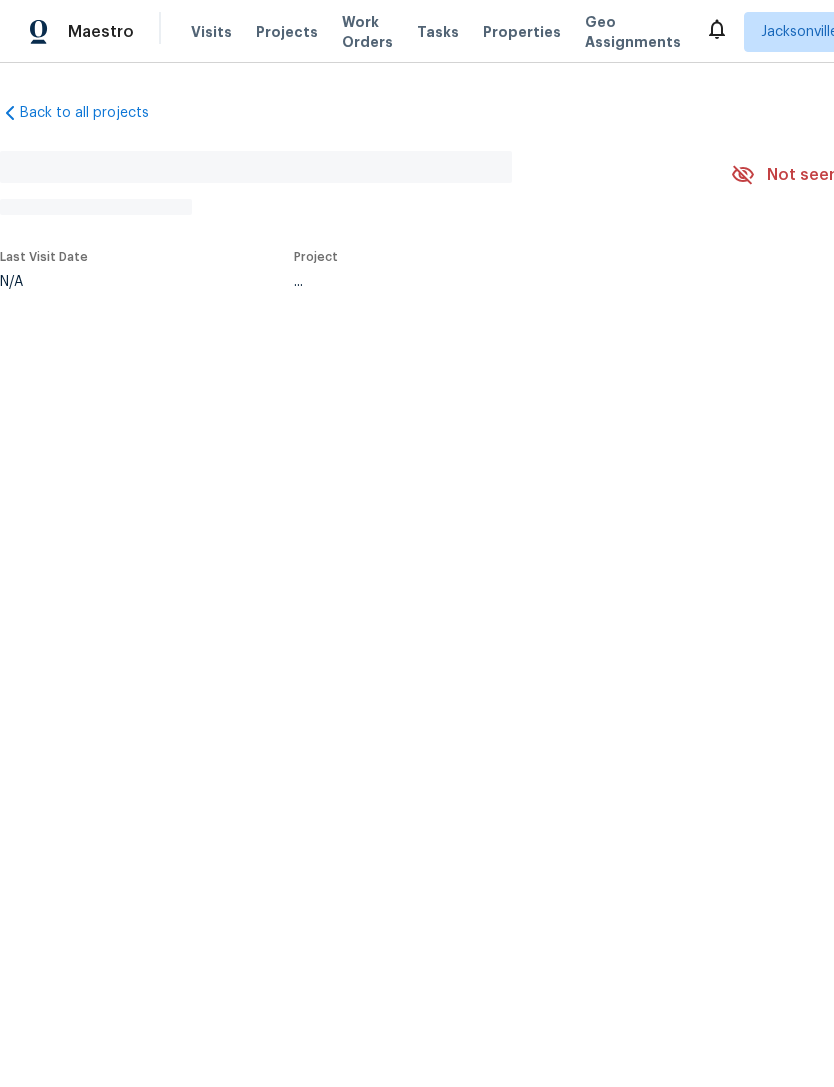 scroll, scrollTop: 0, scrollLeft: 0, axis: both 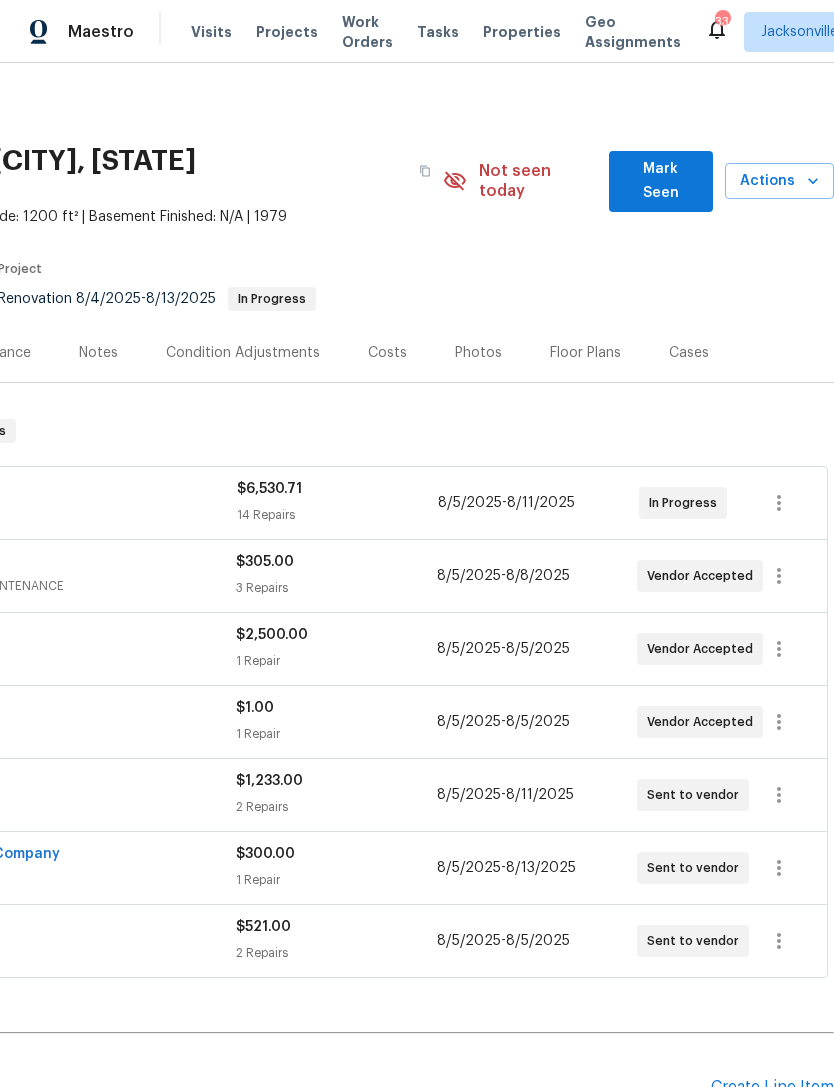 click on "Actions" at bounding box center (779, 181) 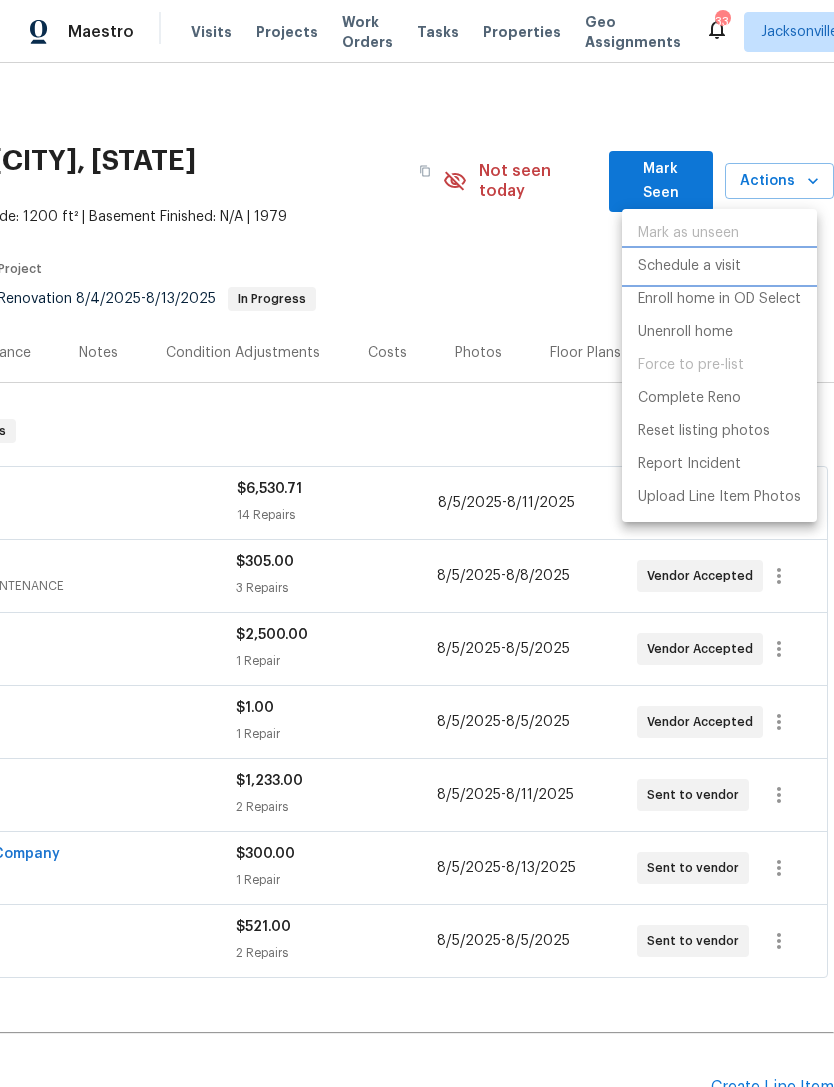 click on "Schedule a visit" at bounding box center (689, 266) 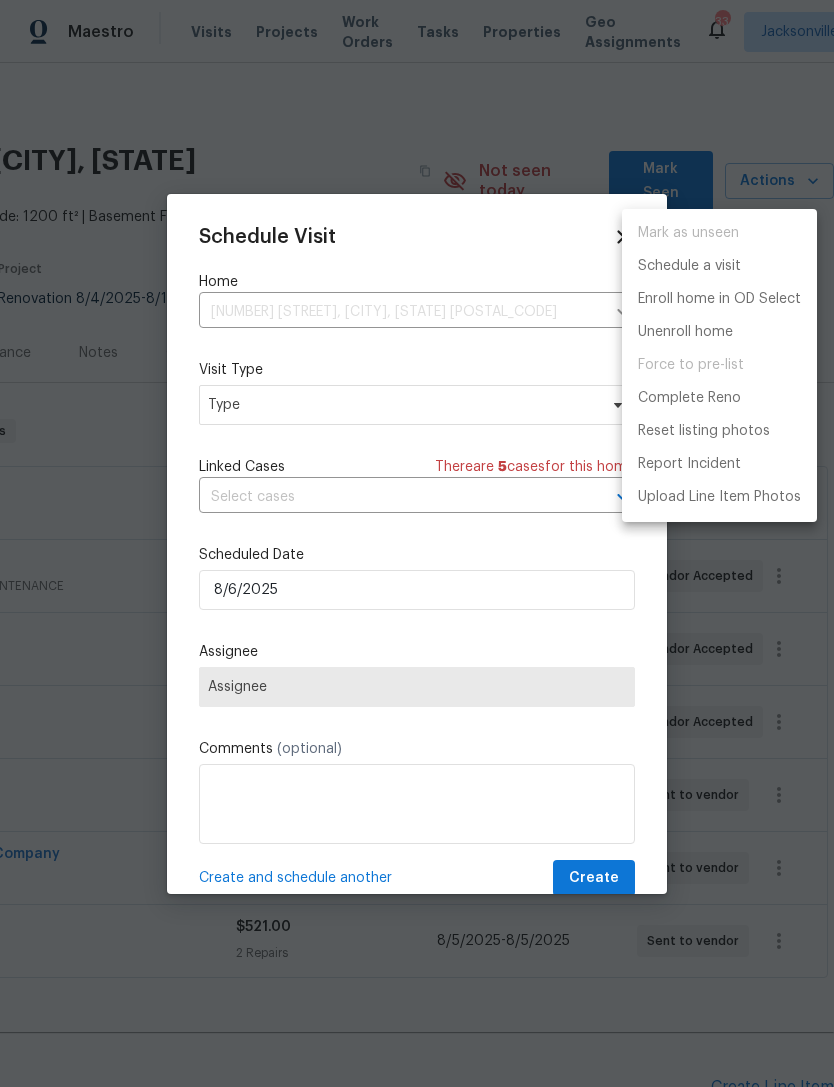 click at bounding box center (417, 543) 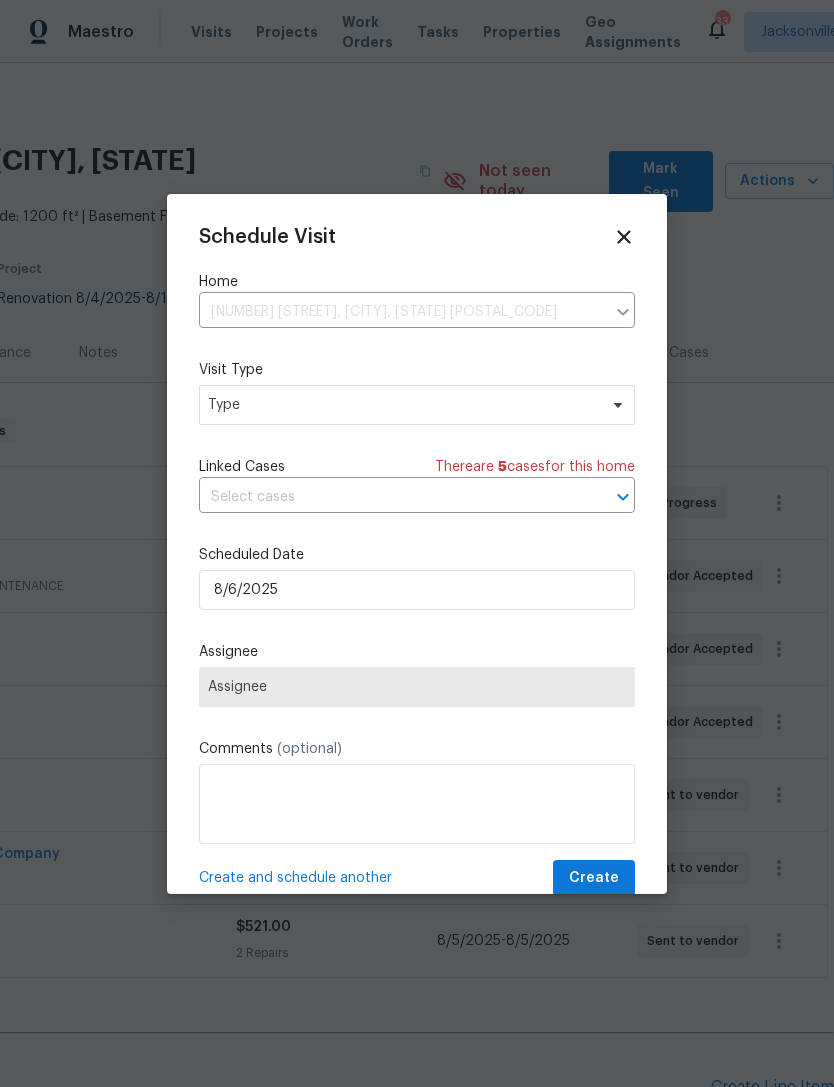 click on "Mark as unseen Schedule a visit Enroll home in OD Select Unenroll home Force to pre-list Complete Reno   Reset listing photos Report Incident Upload Line Item Photos" at bounding box center (417, 543) 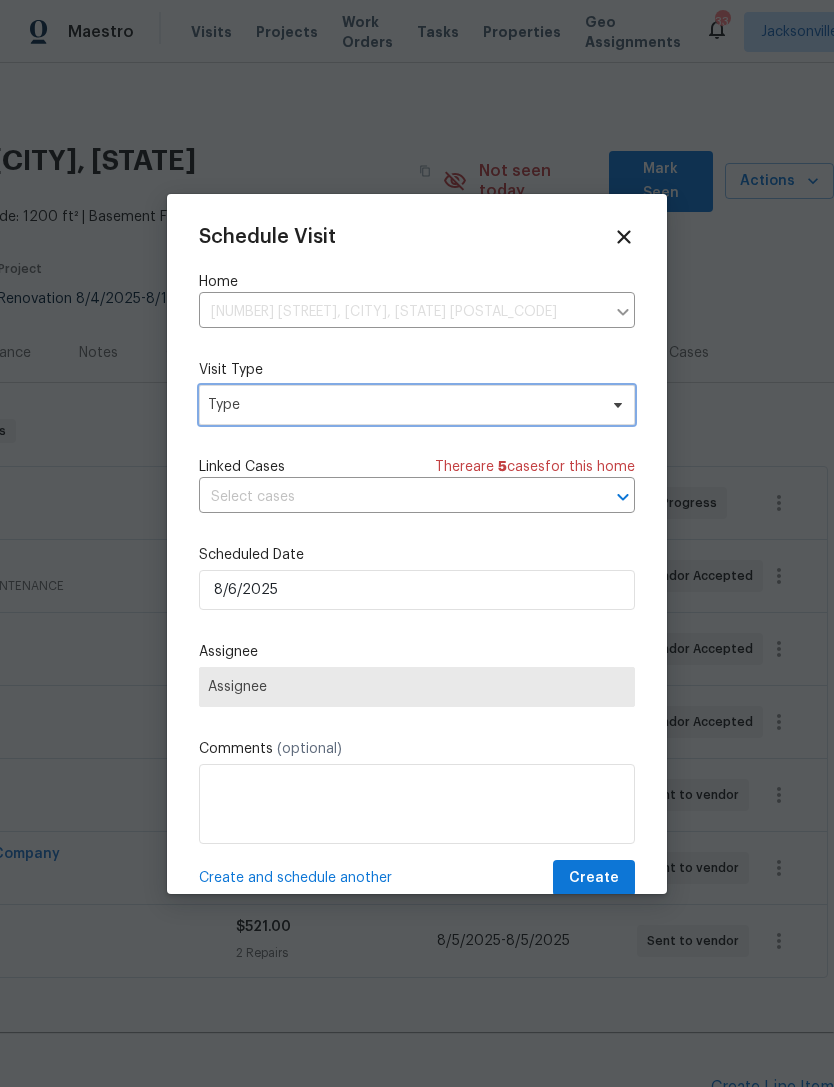 click on "Type" at bounding box center (402, 405) 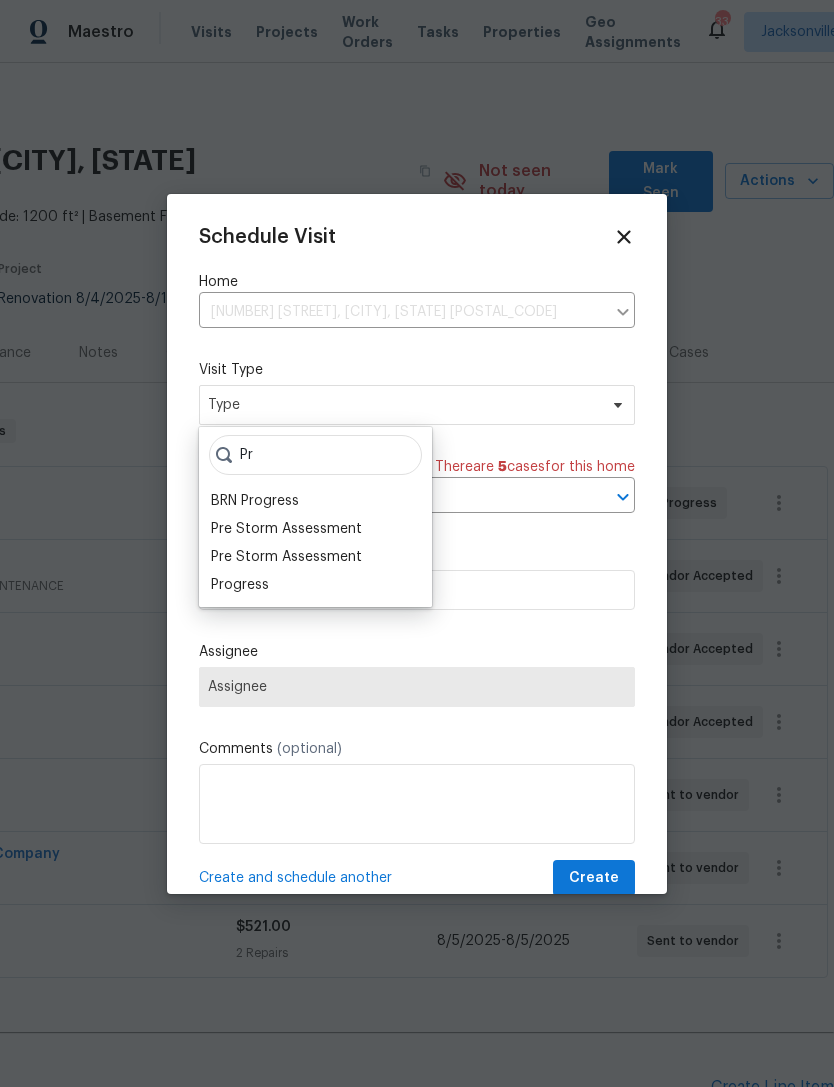 type on "Pr" 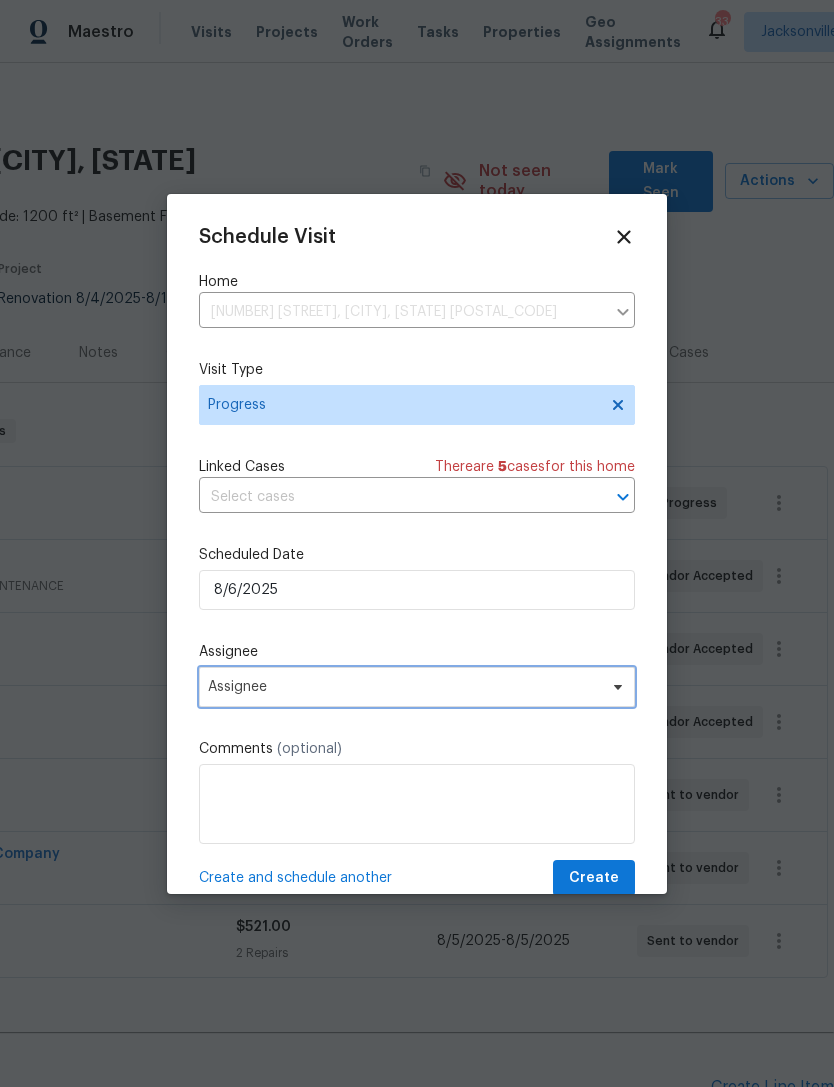 click on "Assignee" at bounding box center [404, 687] 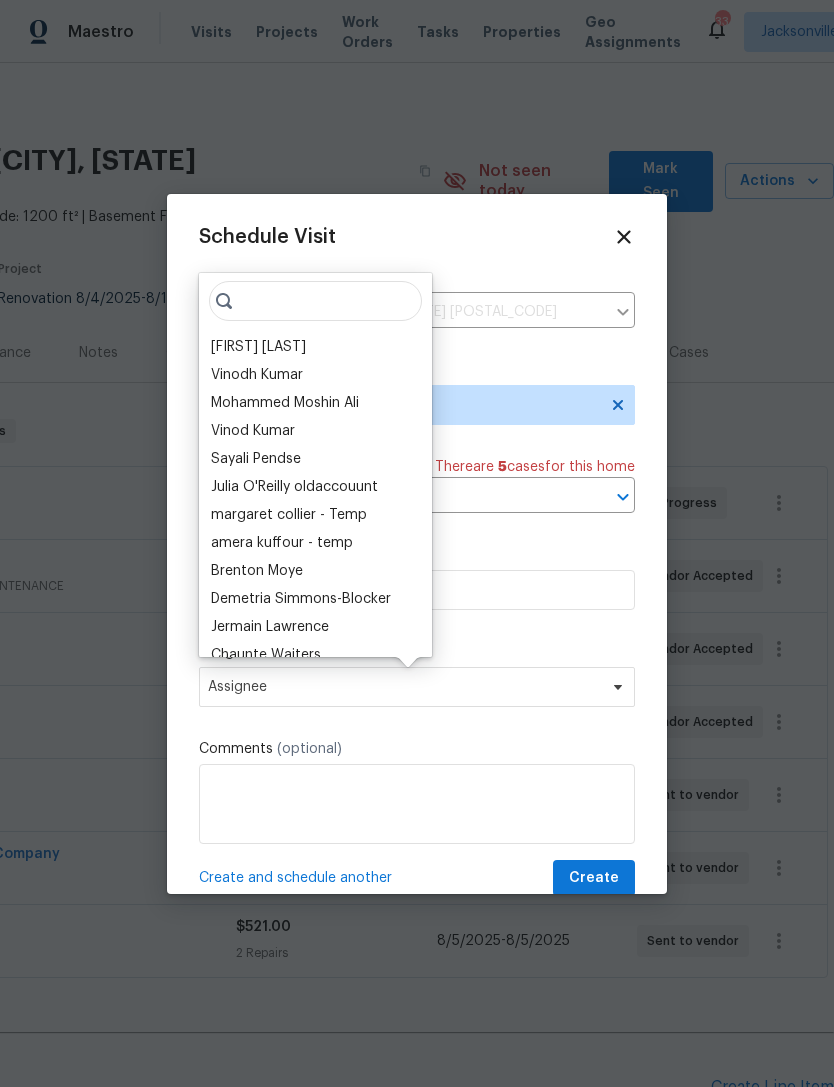click on "[FIRST] [LAST]" at bounding box center [258, 347] 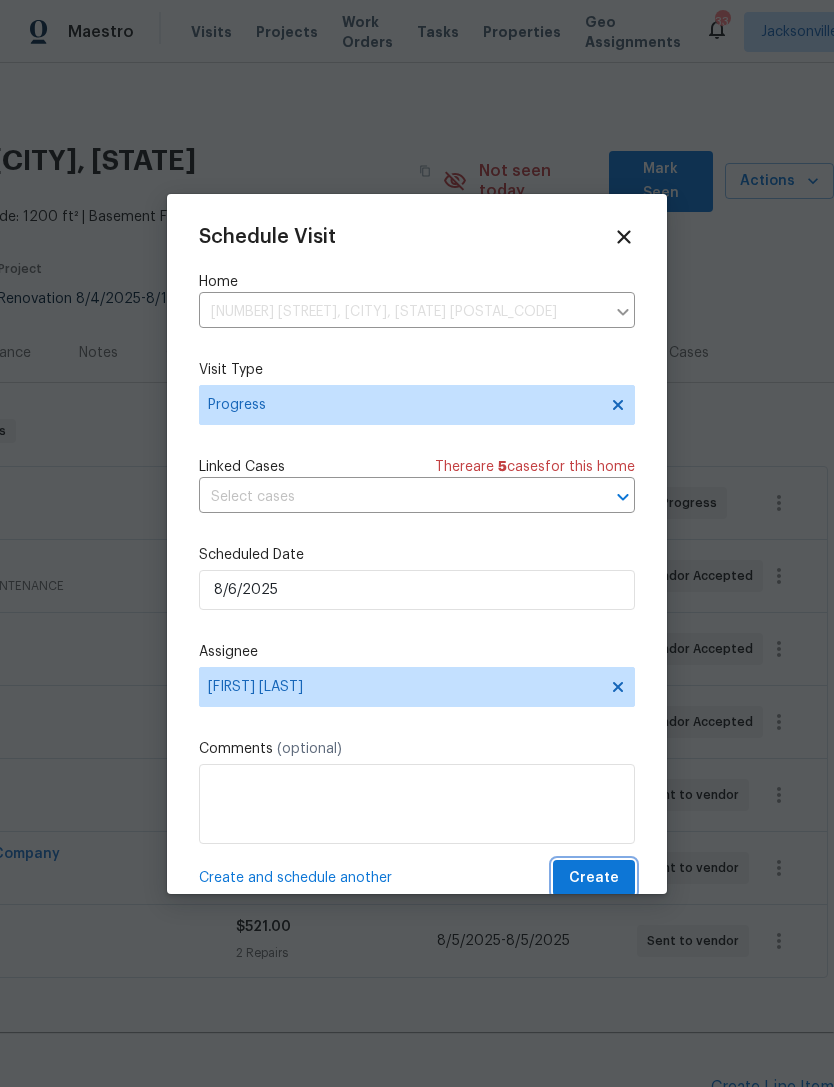 click on "Create" at bounding box center (594, 878) 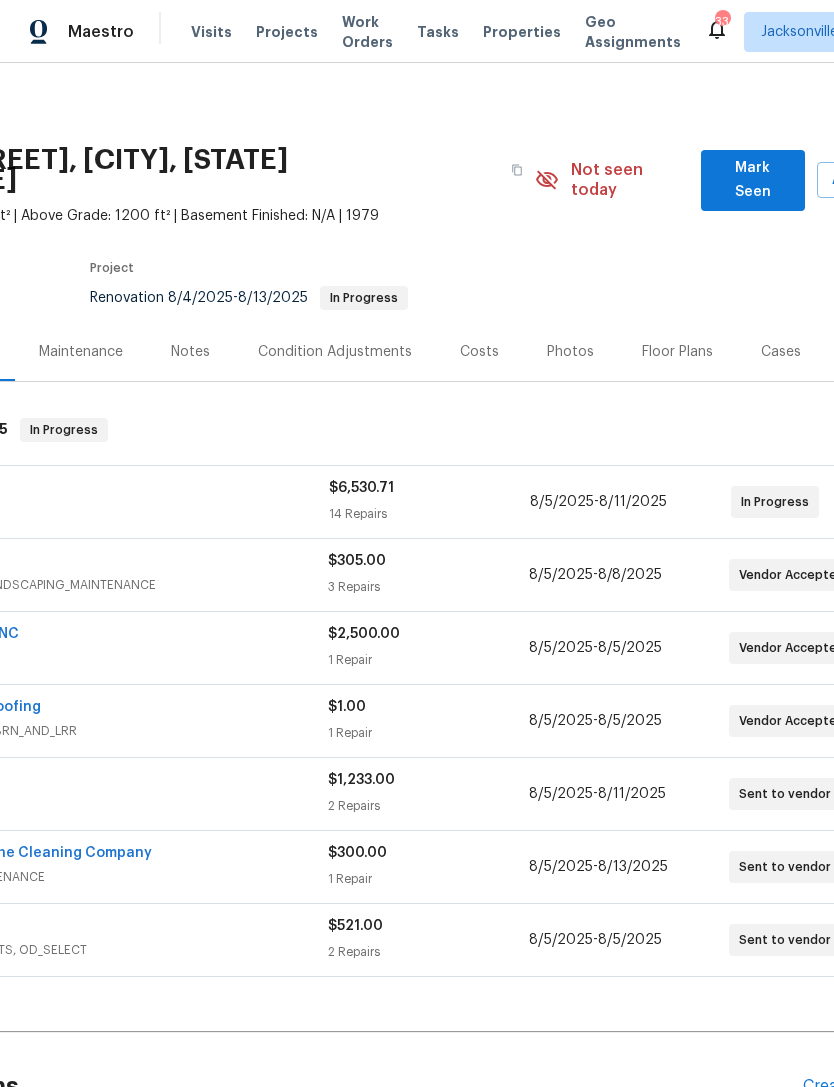scroll, scrollTop: 1, scrollLeft: 209, axis: both 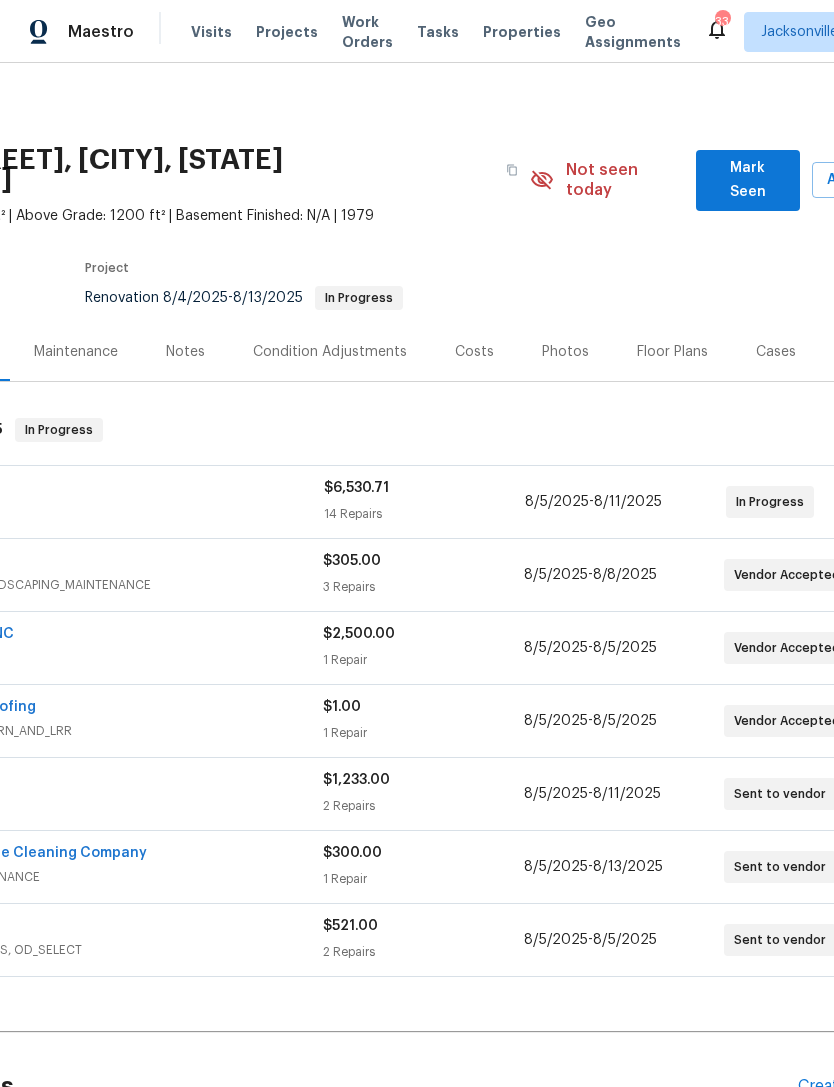 click on "Floor Plans" at bounding box center (672, 352) 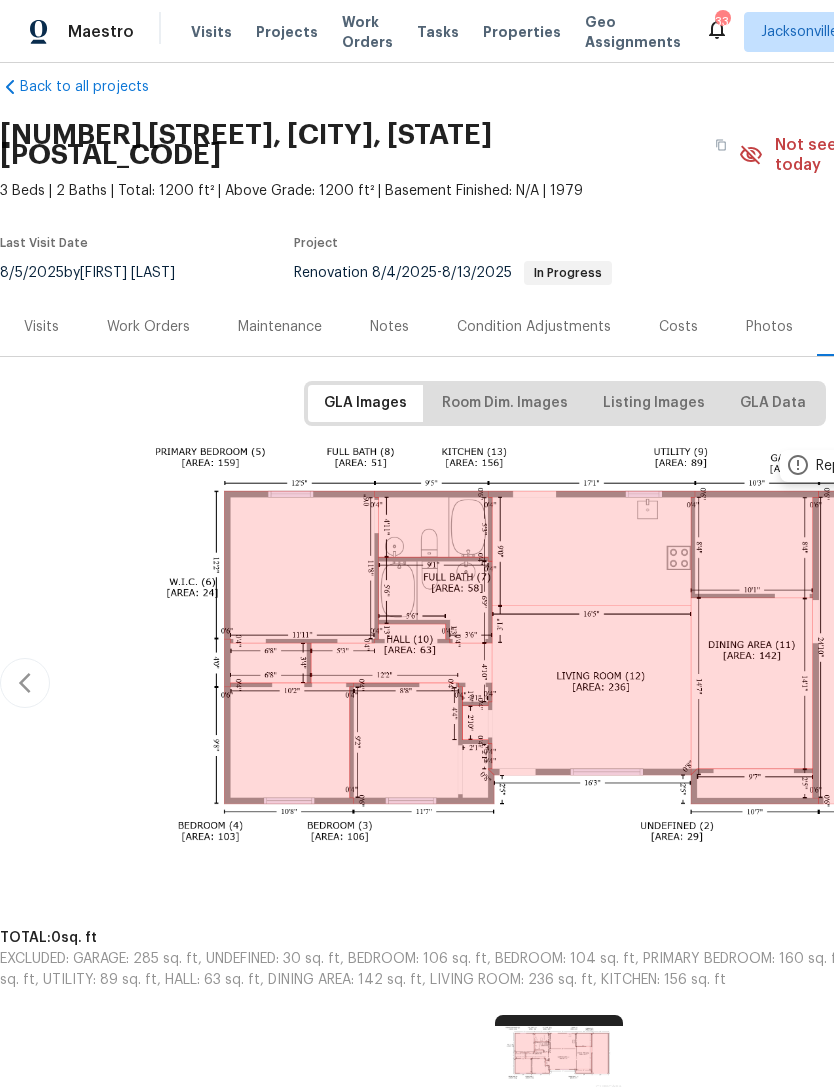 scroll, scrollTop: 28, scrollLeft: 0, axis: vertical 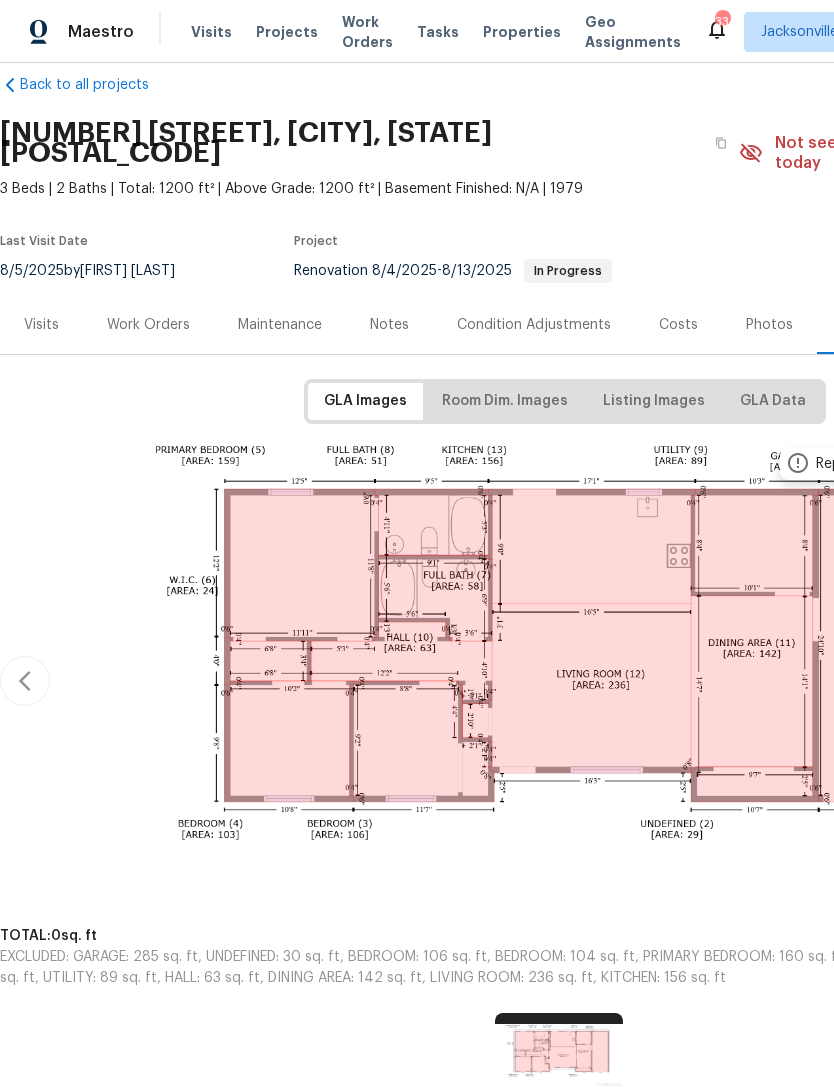 click on "Work Orders" at bounding box center (148, 325) 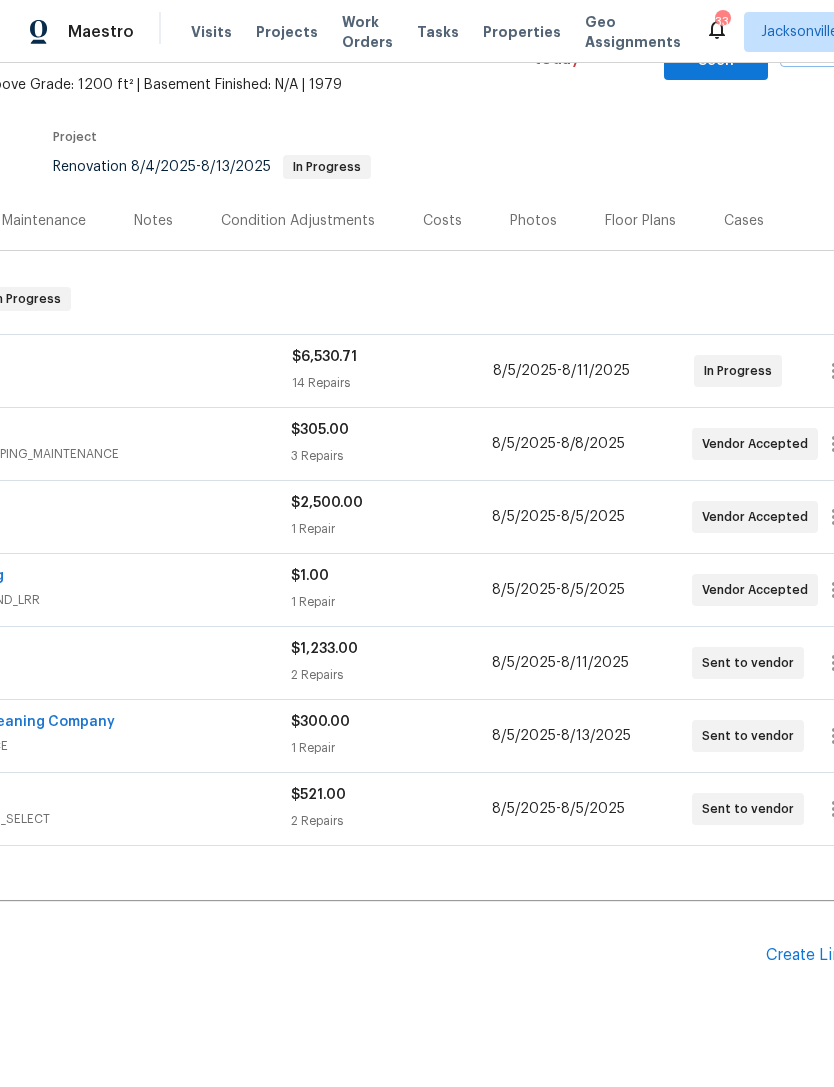scroll, scrollTop: 131, scrollLeft: 241, axis: both 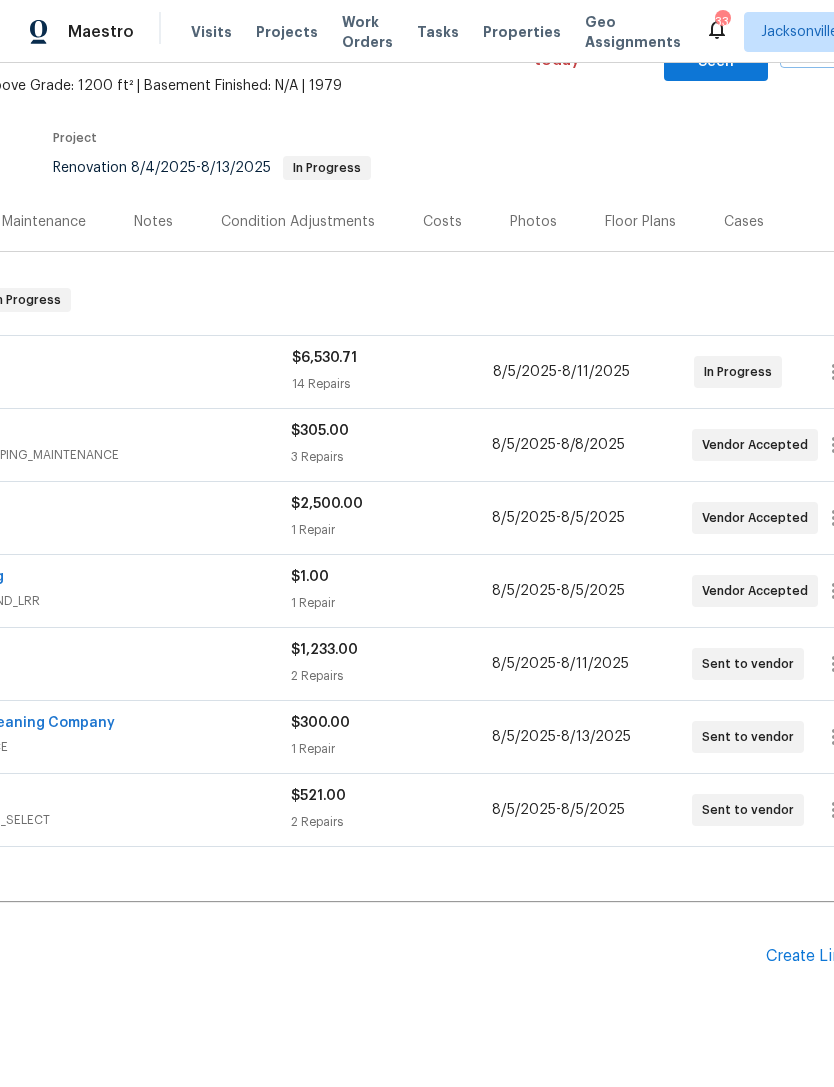 click on "Costs" at bounding box center (442, 222) 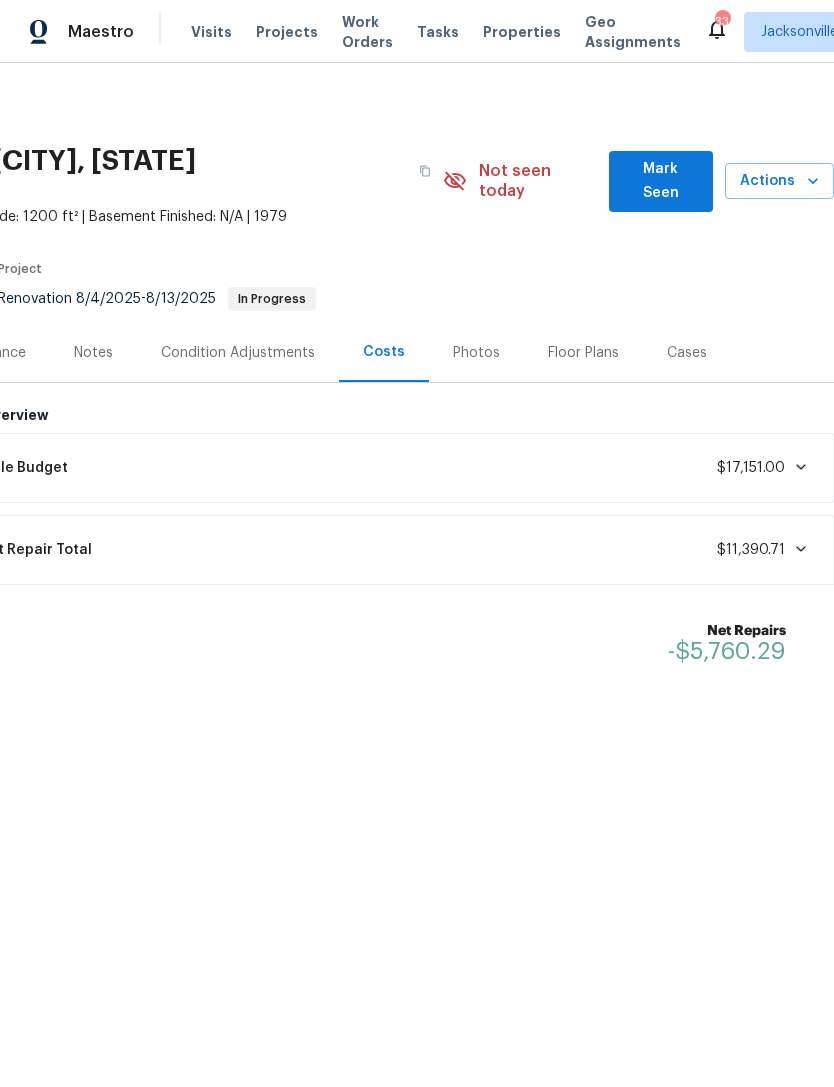 scroll, scrollTop: 0, scrollLeft: 296, axis: horizontal 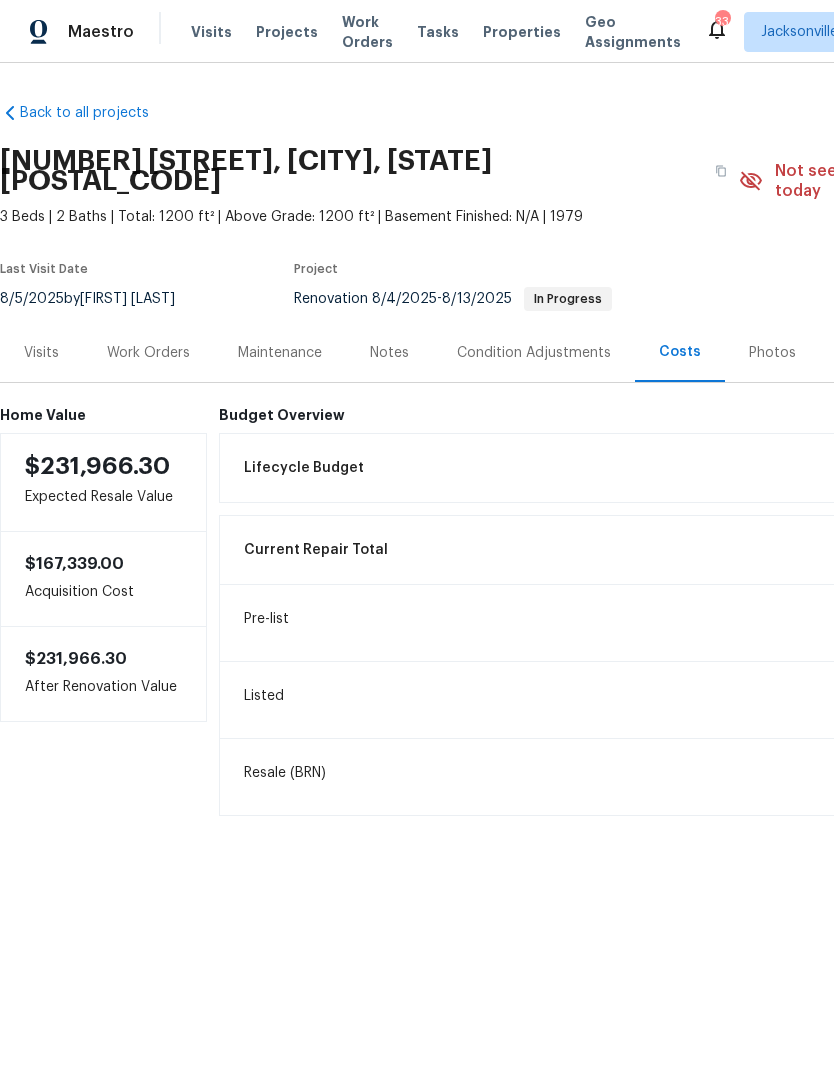 click on "Work Orders" at bounding box center [148, 352] 